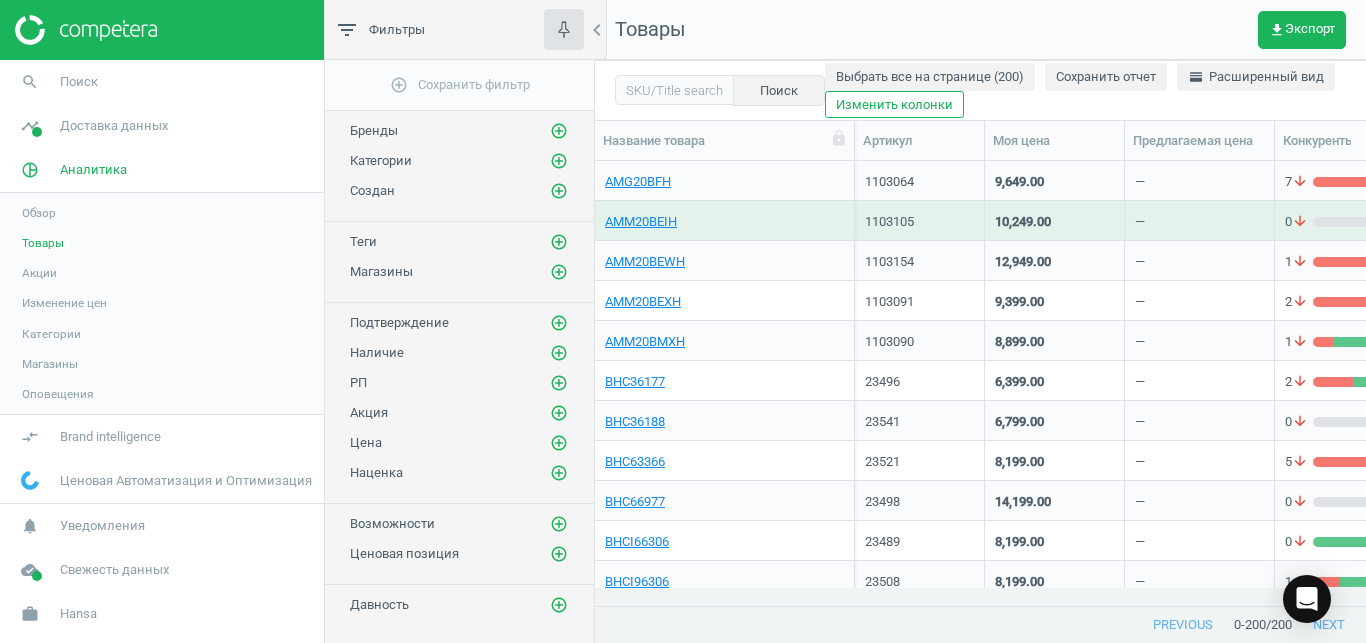 scroll, scrollTop: 0, scrollLeft: 0, axis: both 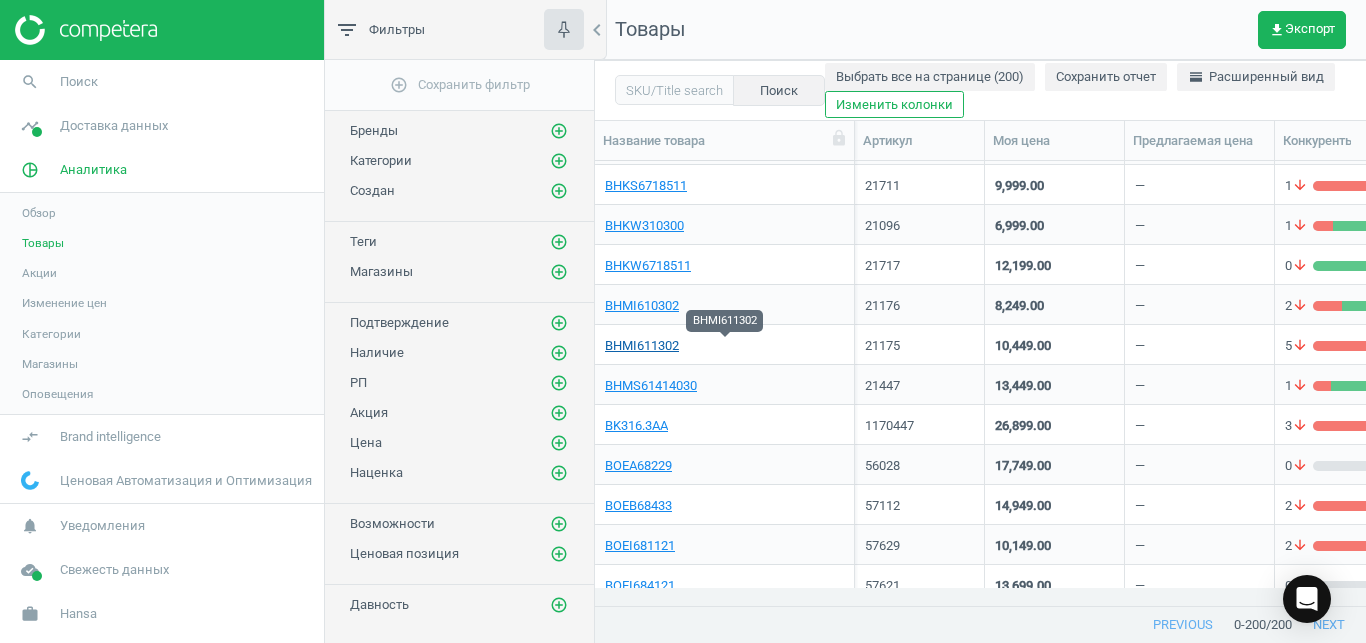 click on "BHMI611302" at bounding box center (642, 346) 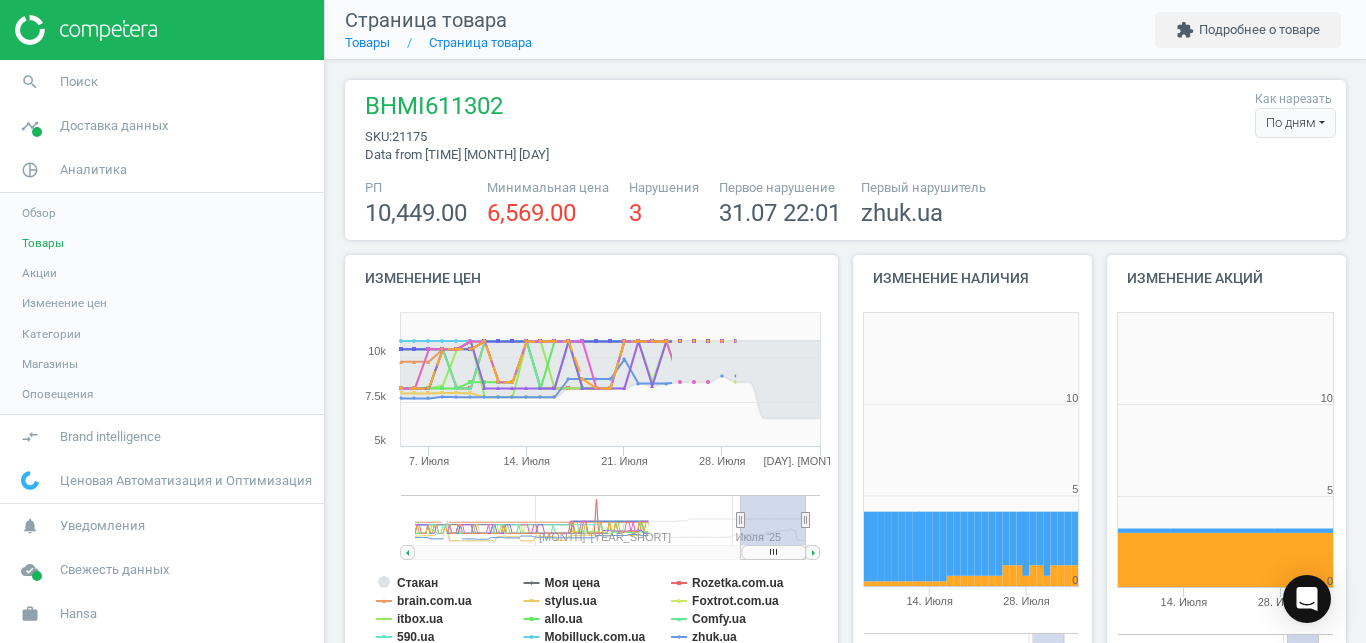scroll, scrollTop: 27, scrollLeft: 27, axis: both 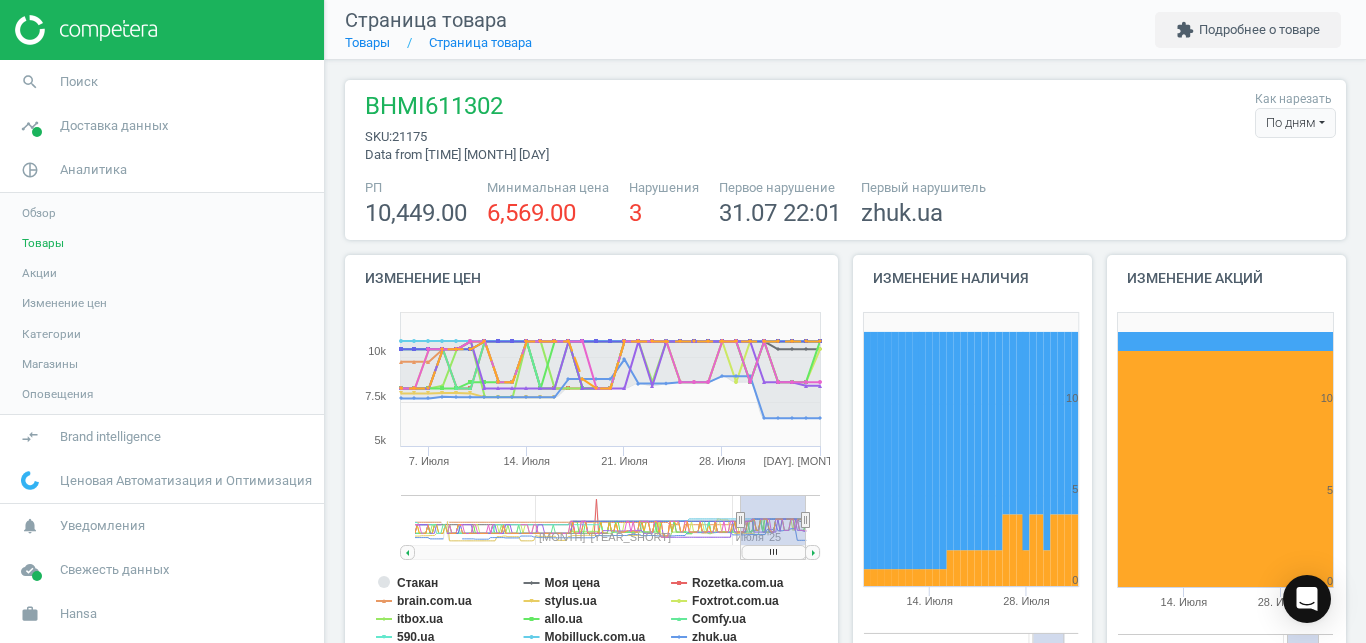 click on "По дням" at bounding box center (1295, 123) 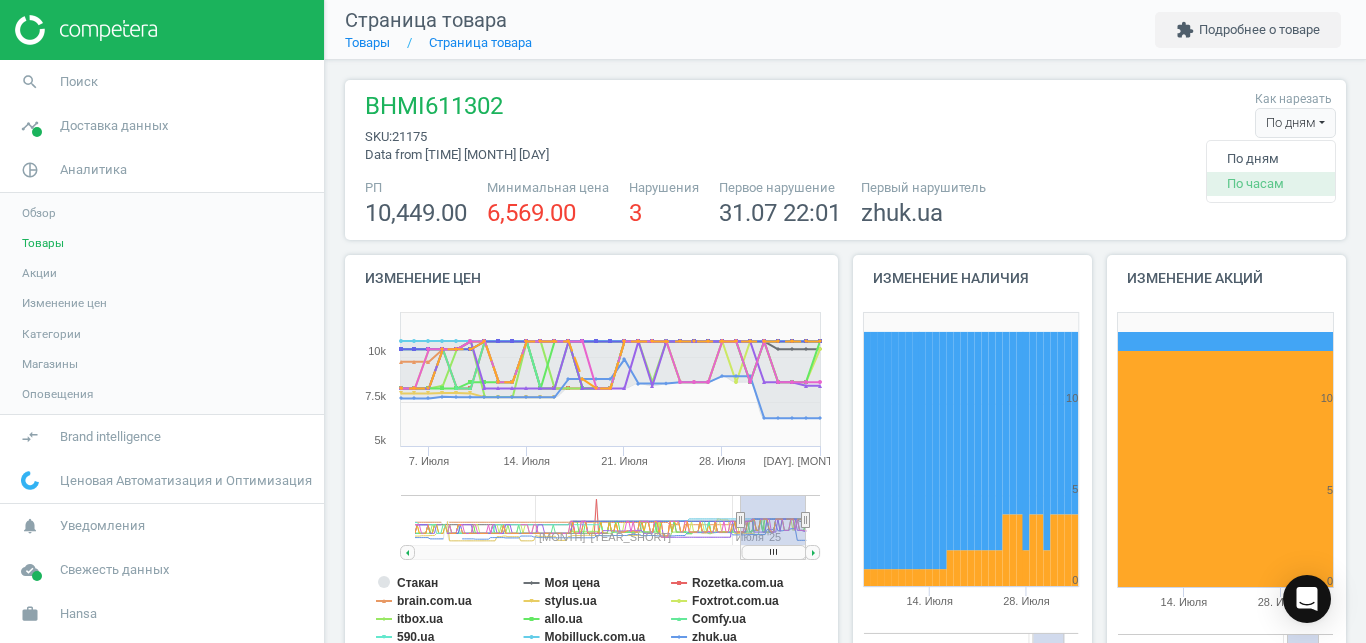 click on "По часам" at bounding box center [1271, 184] 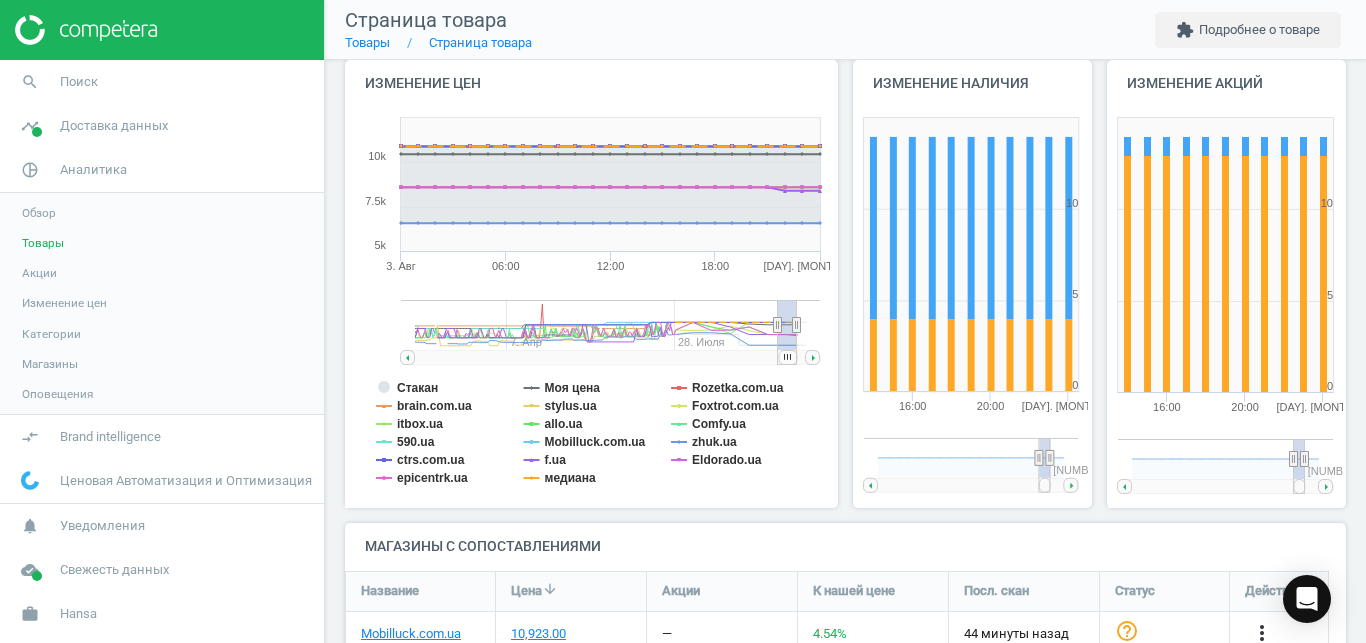 scroll, scrollTop: 242, scrollLeft: 0, axis: vertical 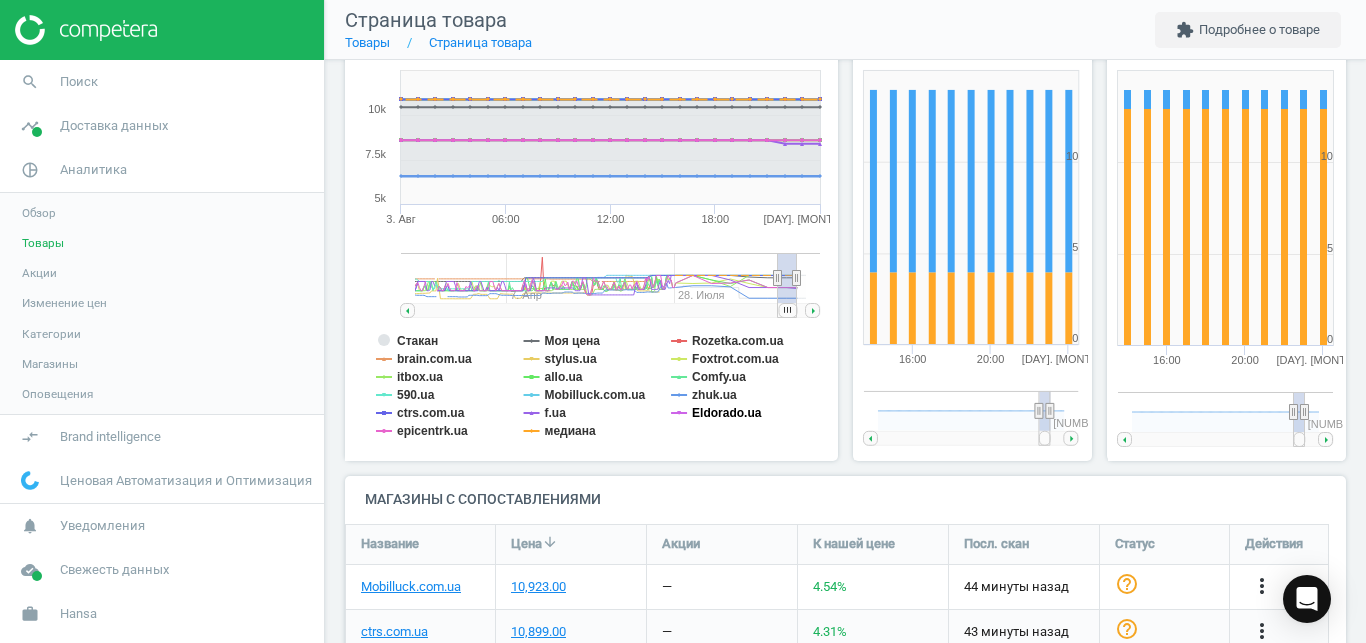 click on "Eldorado.ua" 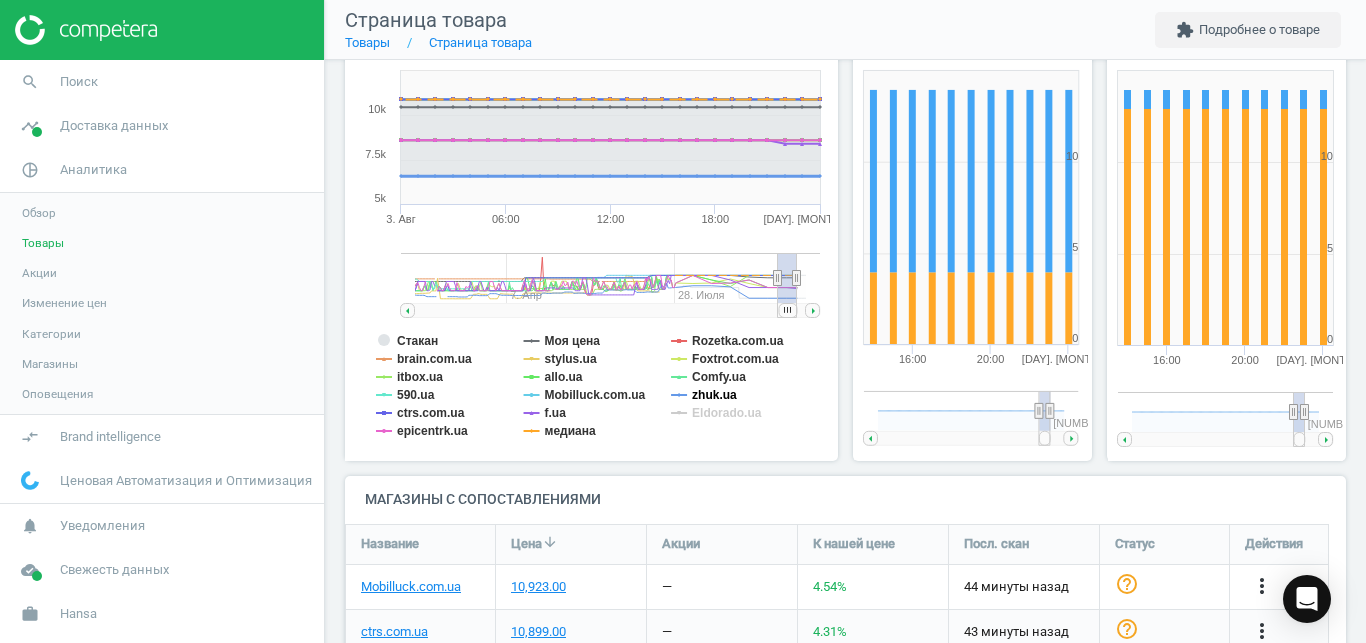 click on "zhuk.ua" 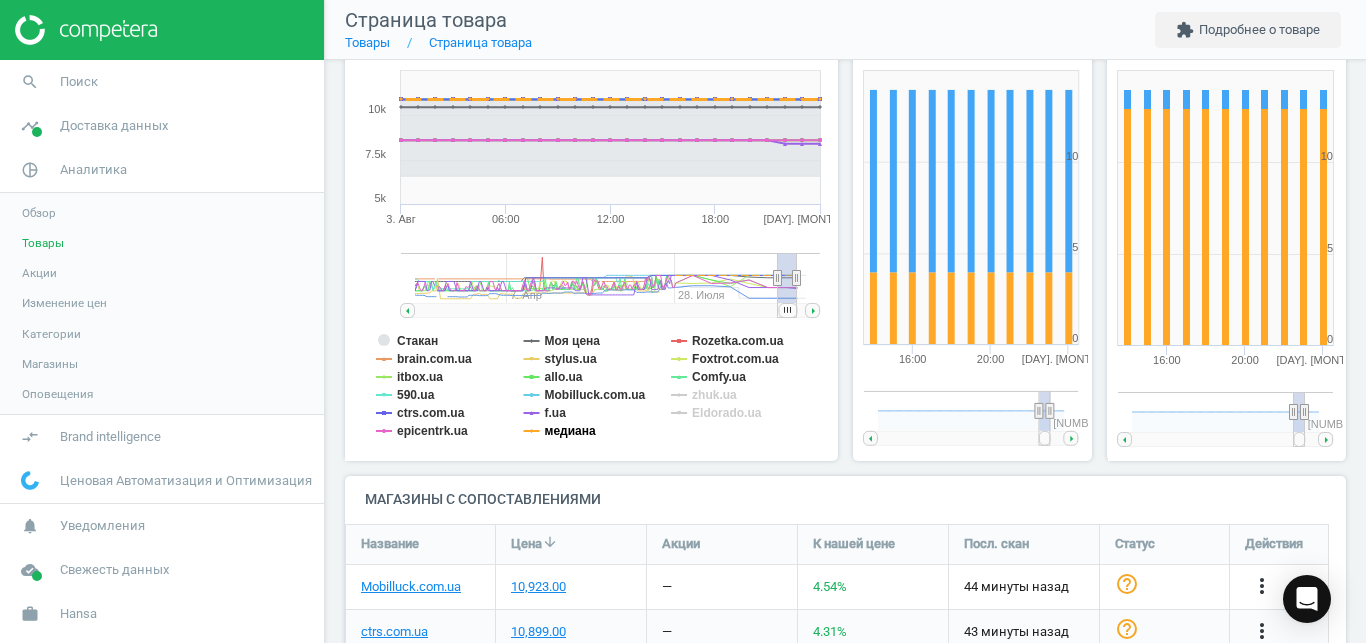 click on "медиана" 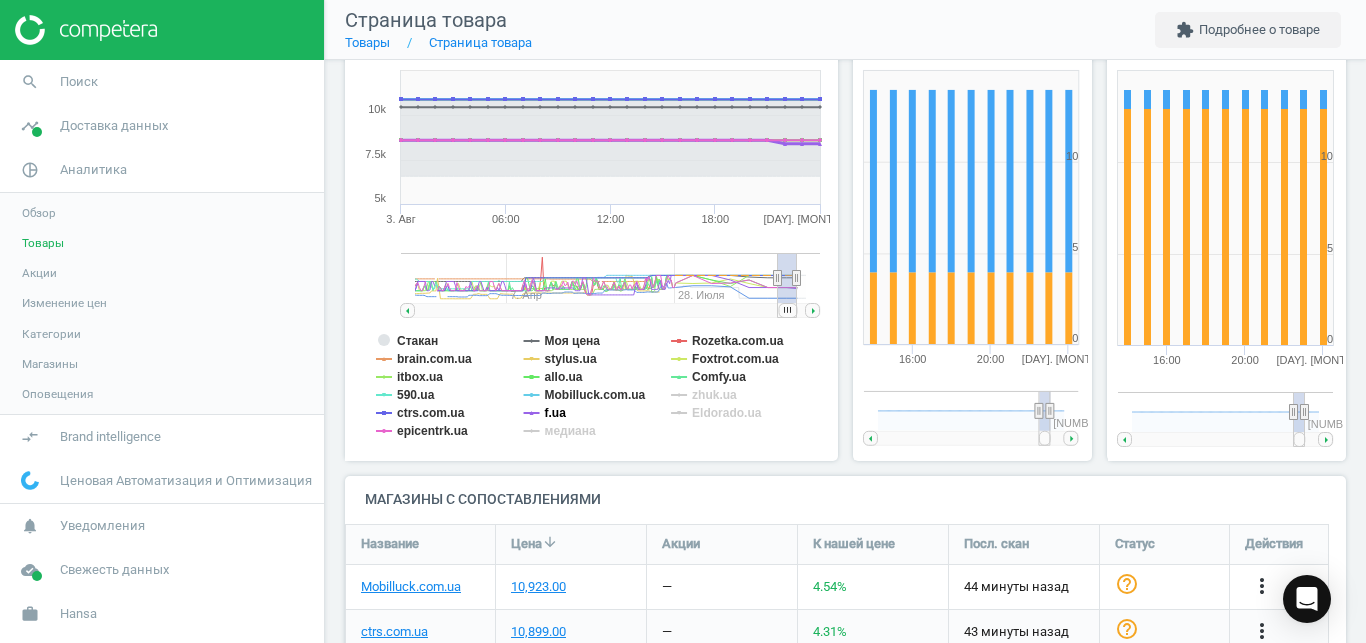 click on "f.ua" 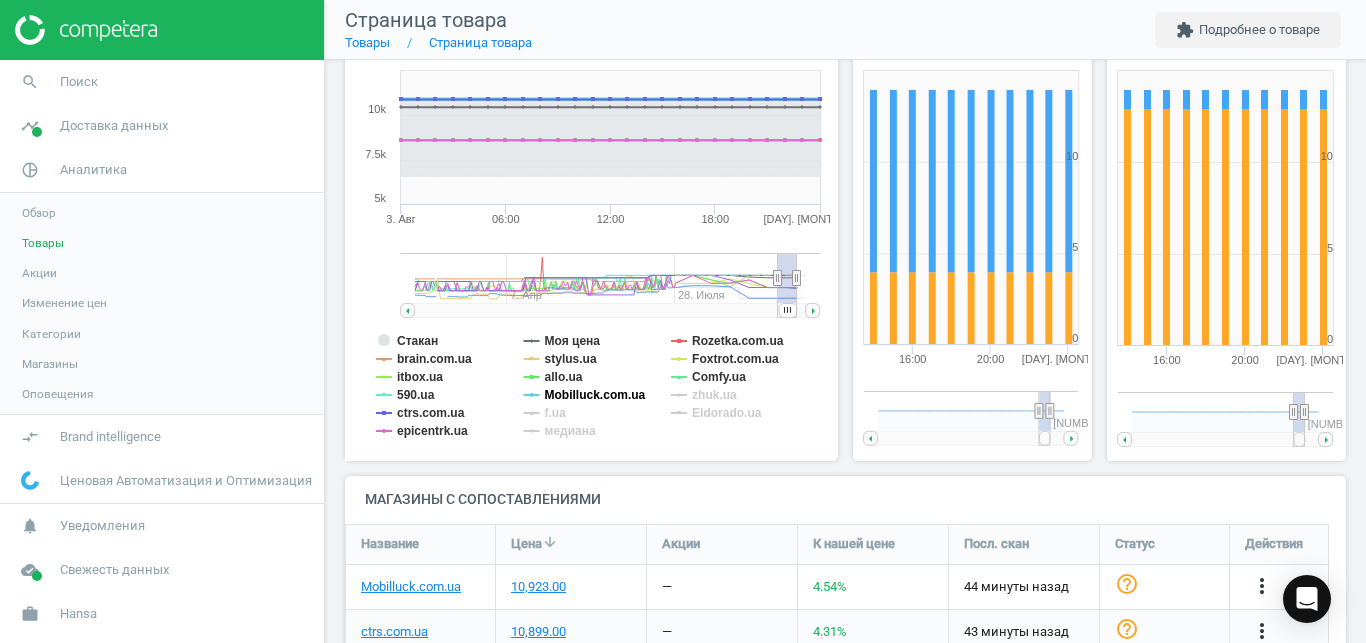 click on "Mobilluck.com.ua" 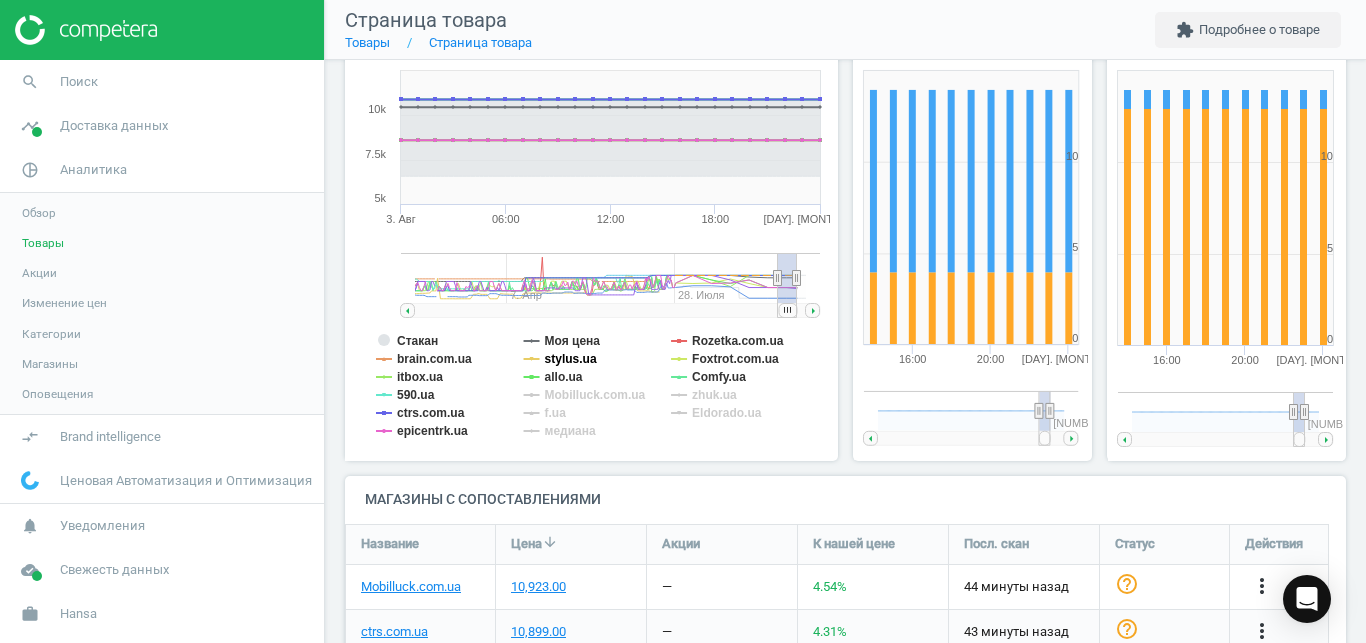 click on "stylus.ua" 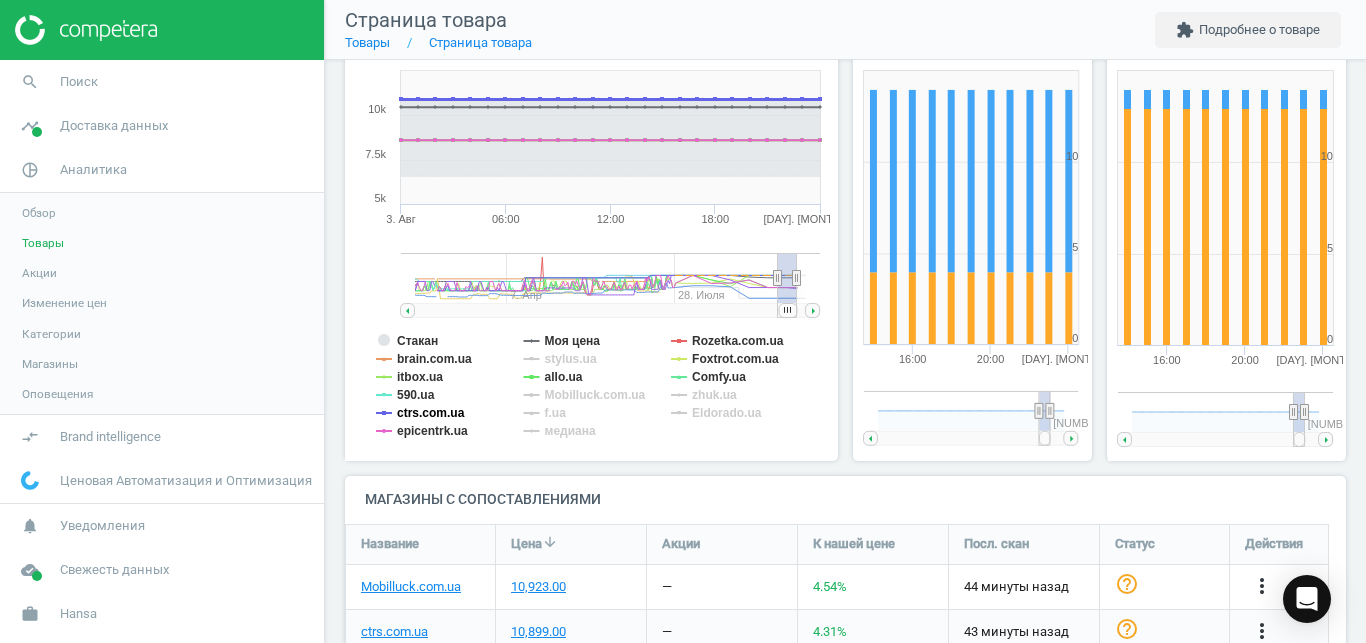click on "ctrs.com.ua" 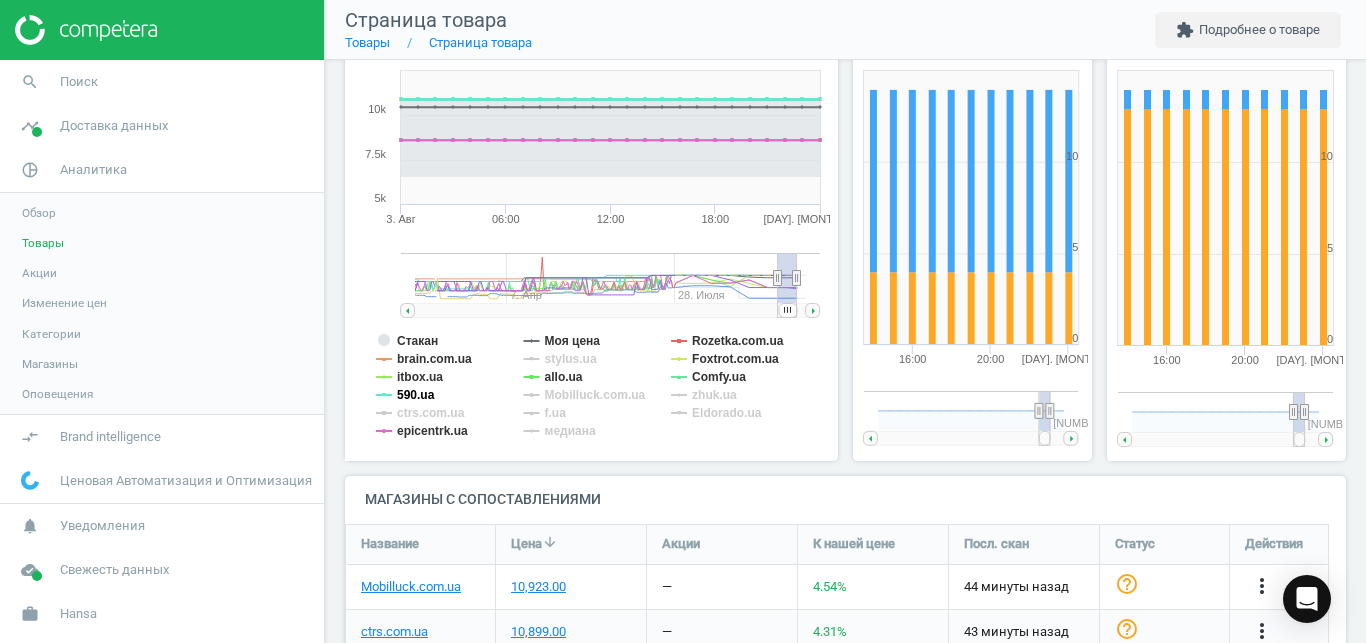 click on "590.ua" 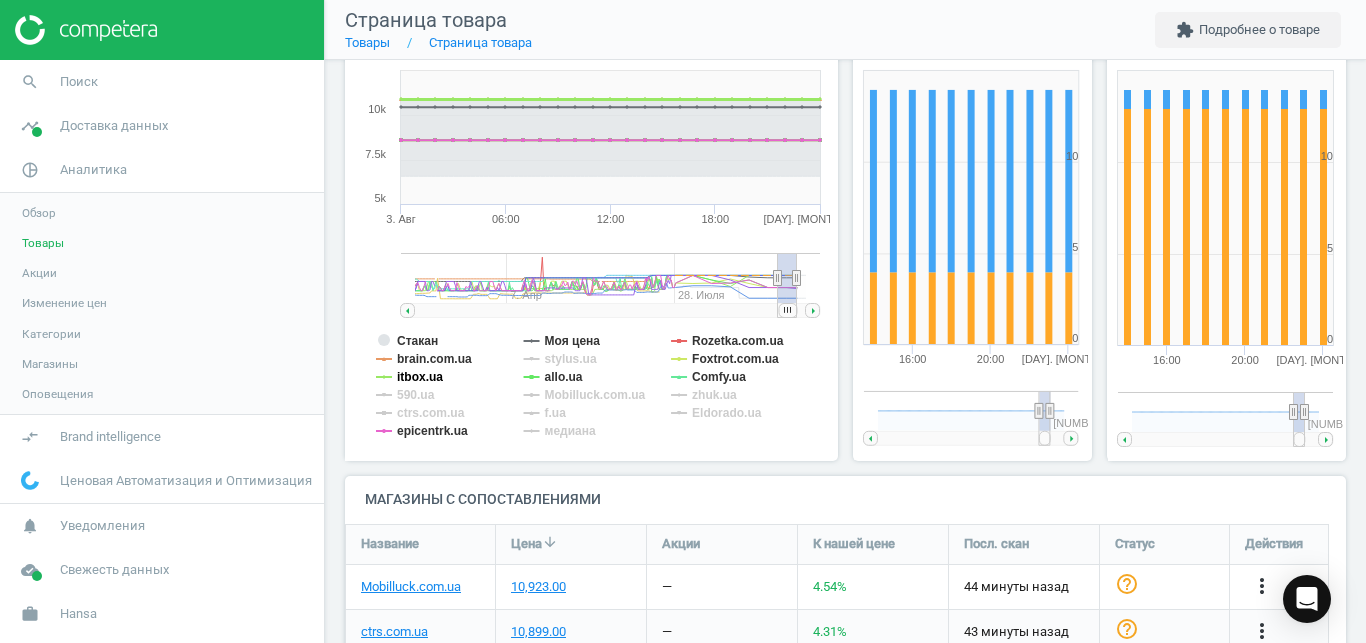 click on "itbox.ua" 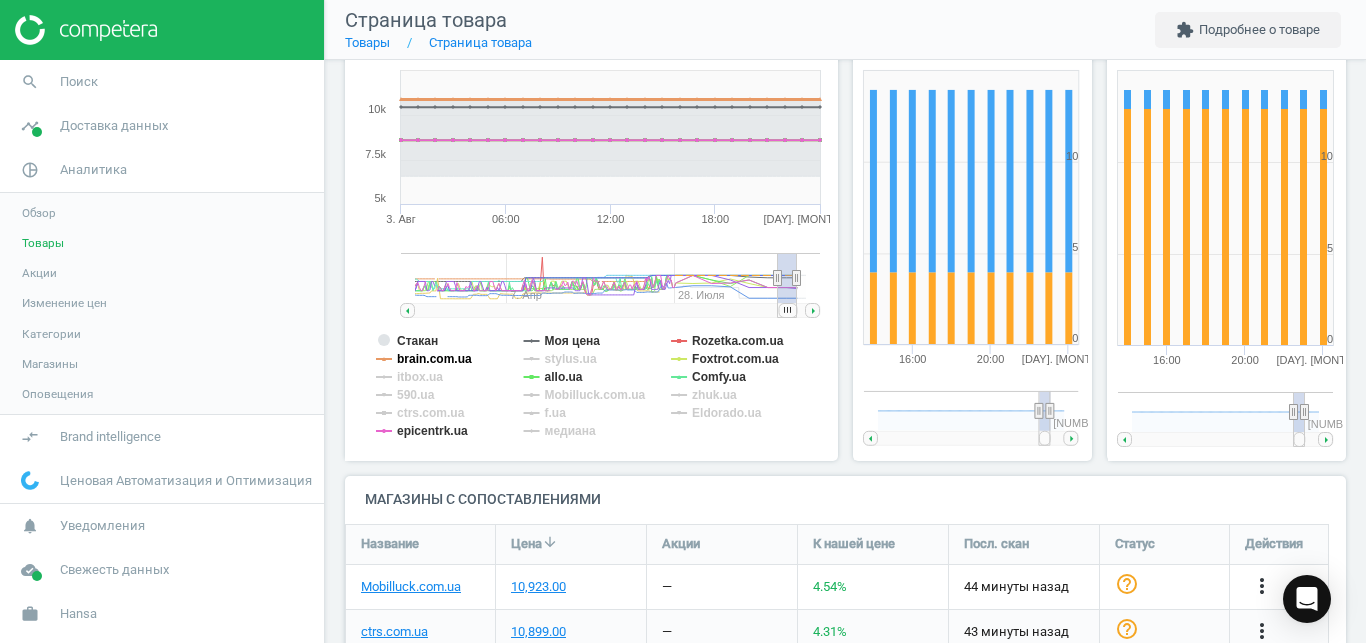 click on "brain.com.ua" 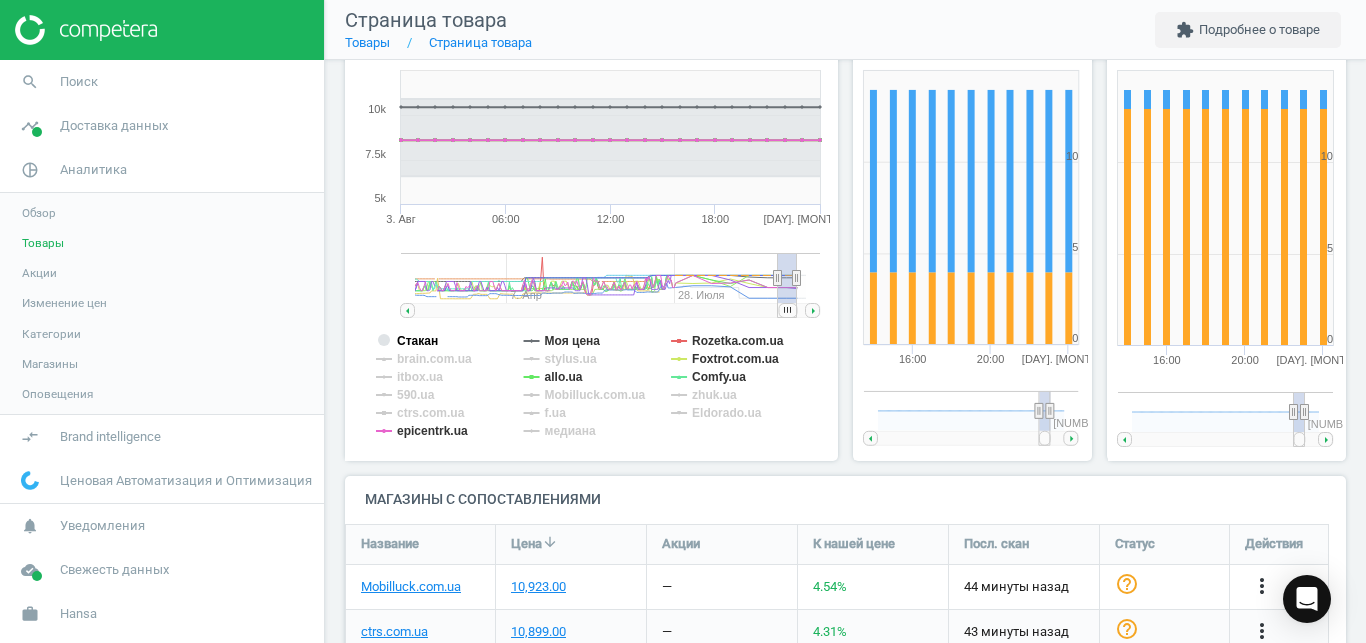 click on "Стакан" 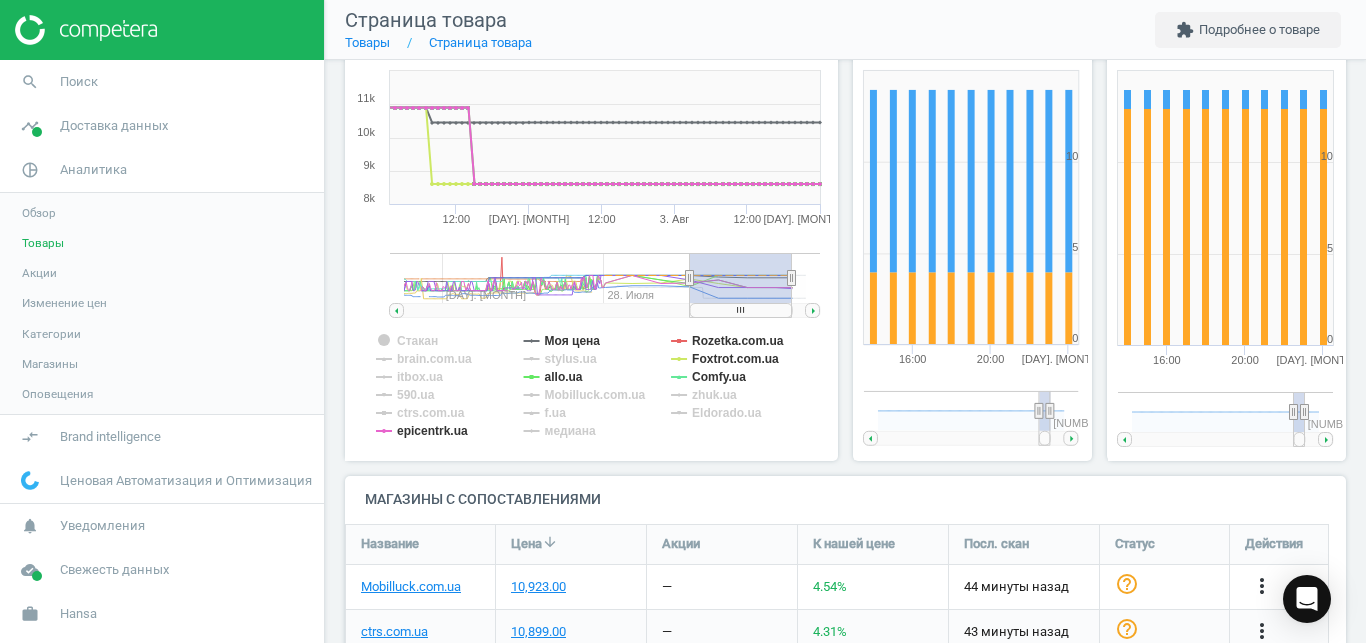 drag, startPoint x: 758, startPoint y: 277, endPoint x: 674, endPoint y: 292, distance: 85.32877 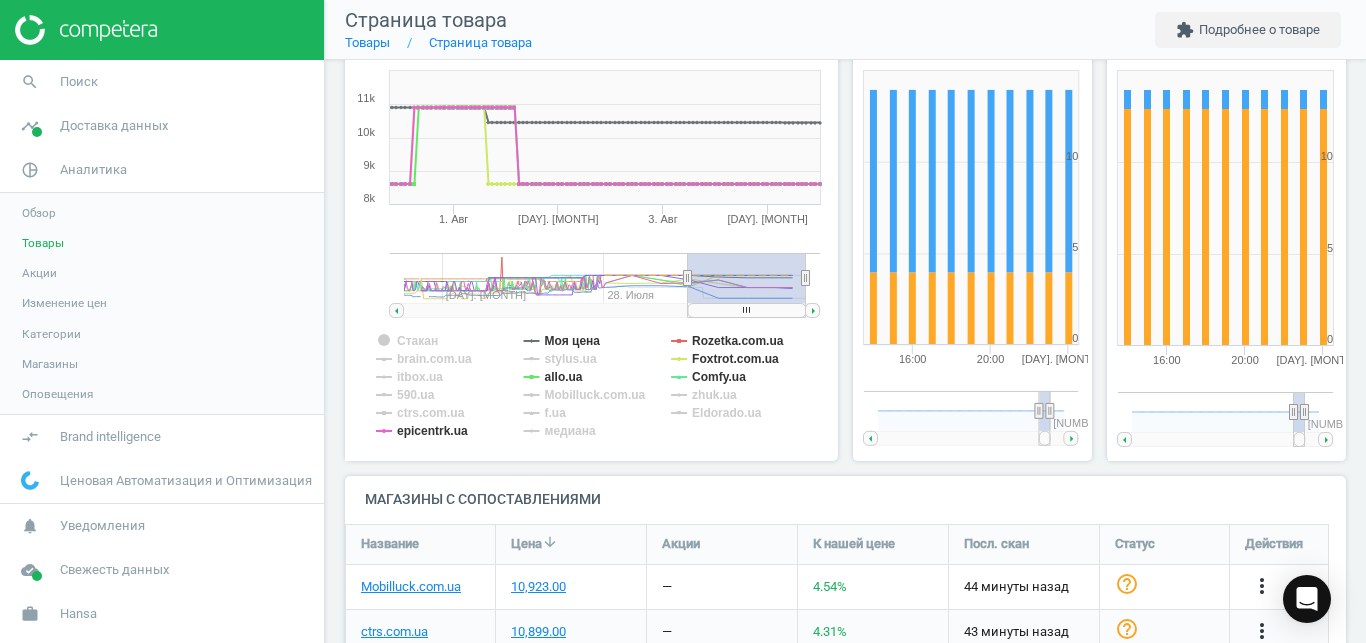 drag, startPoint x: 740, startPoint y: 309, endPoint x: 828, endPoint y: 318, distance: 88.45903 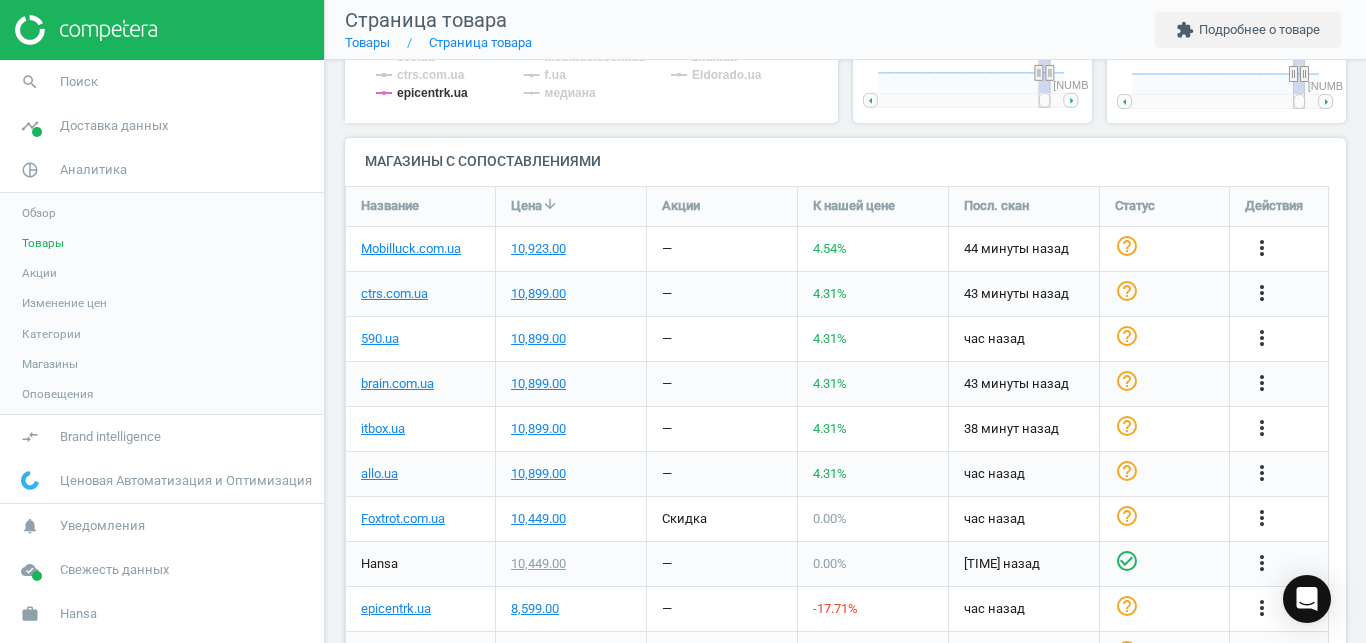 scroll, scrollTop: 588, scrollLeft: 0, axis: vertical 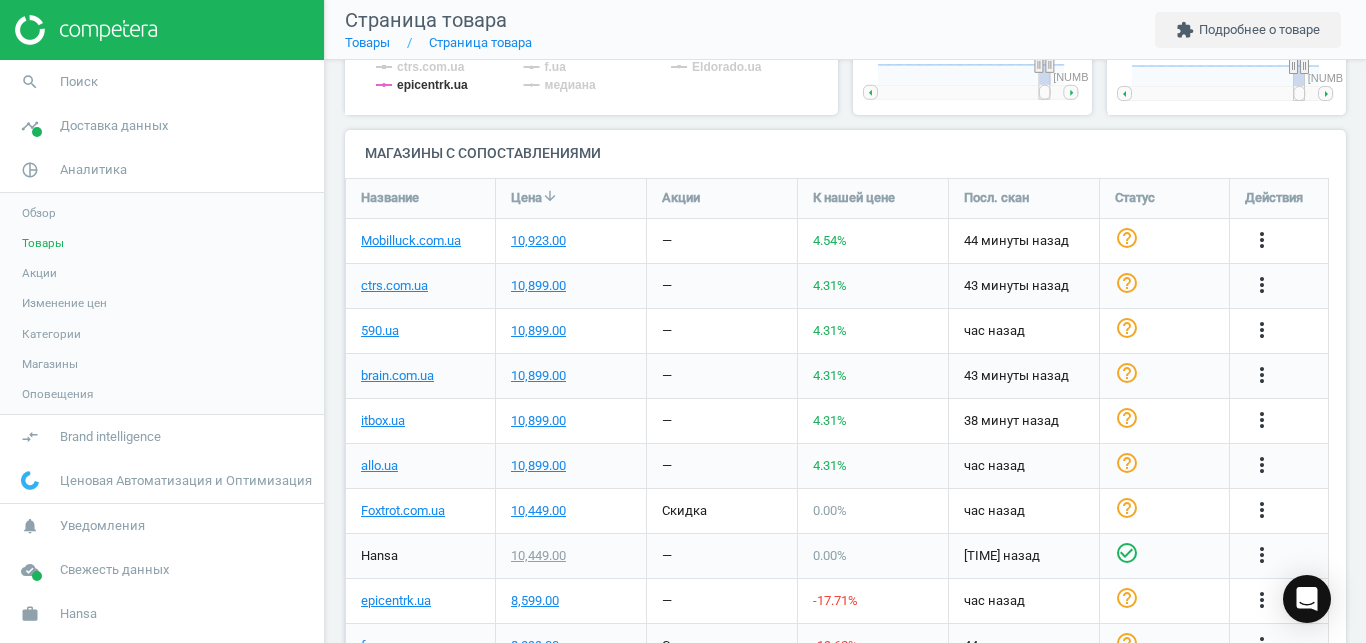 drag, startPoint x: 1365, startPoint y: 193, endPoint x: 1338, endPoint y: 371, distance: 180.0361 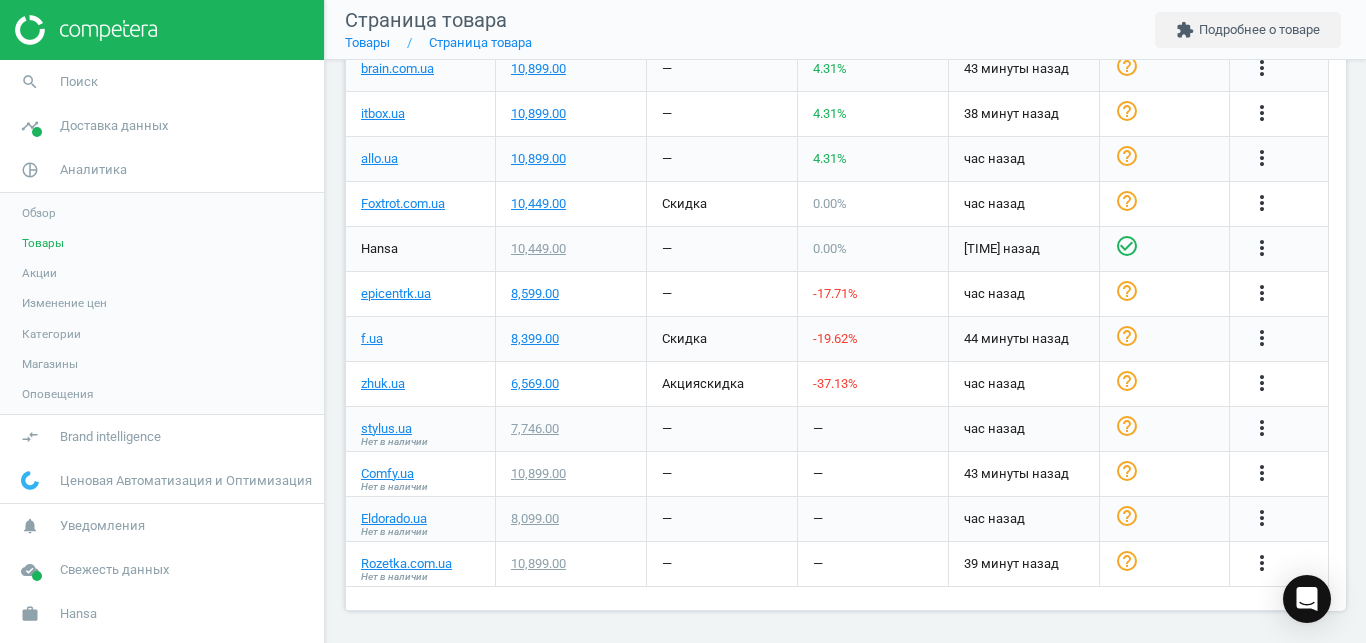 scroll, scrollTop: 898, scrollLeft: 0, axis: vertical 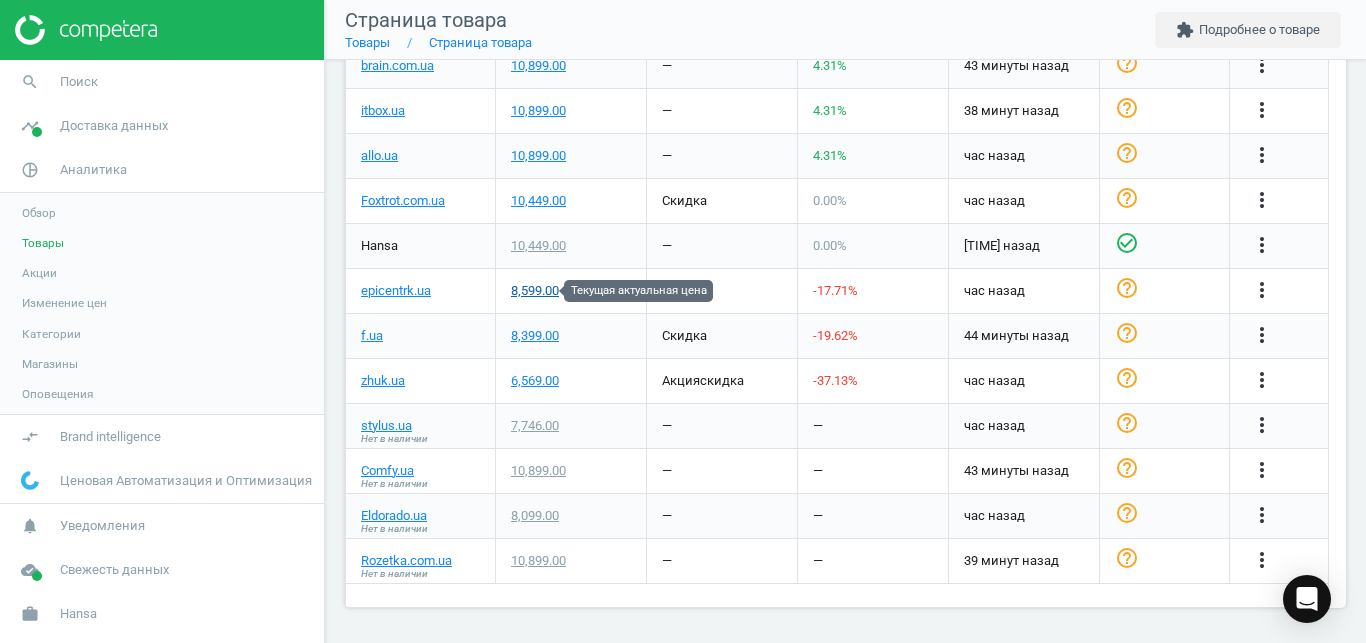 click on "8,599.00" at bounding box center [535, 291] 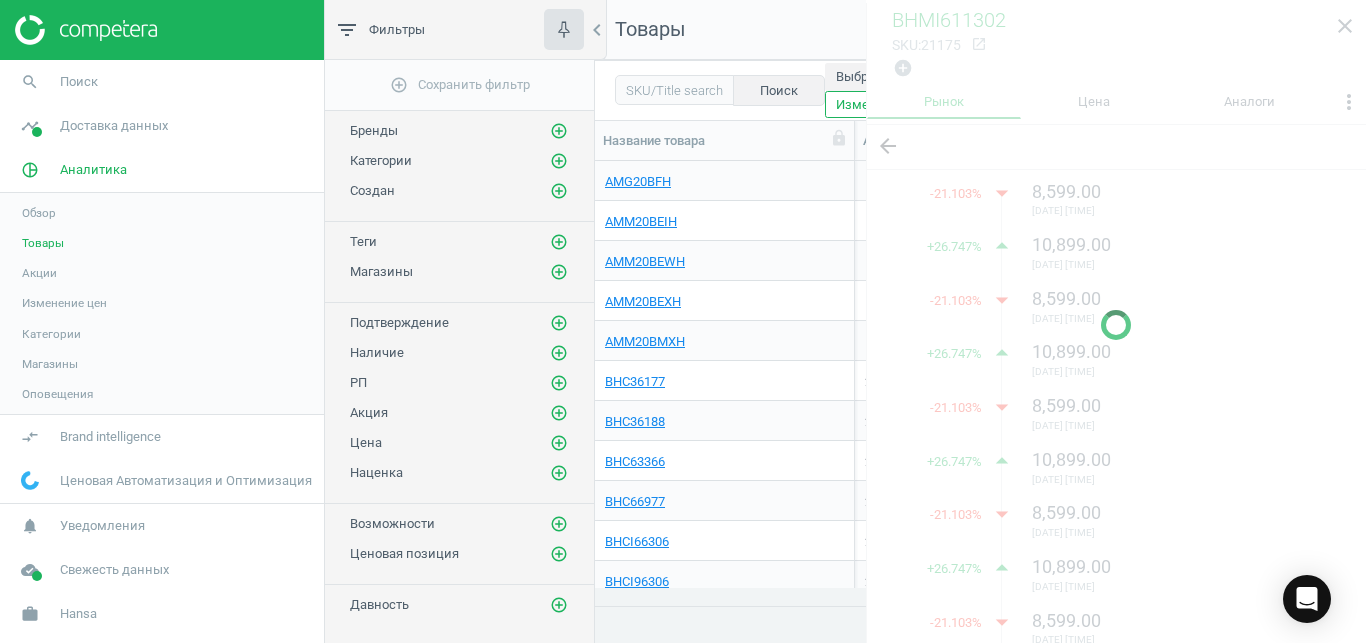 scroll, scrollTop: 1093, scrollLeft: 0, axis: vertical 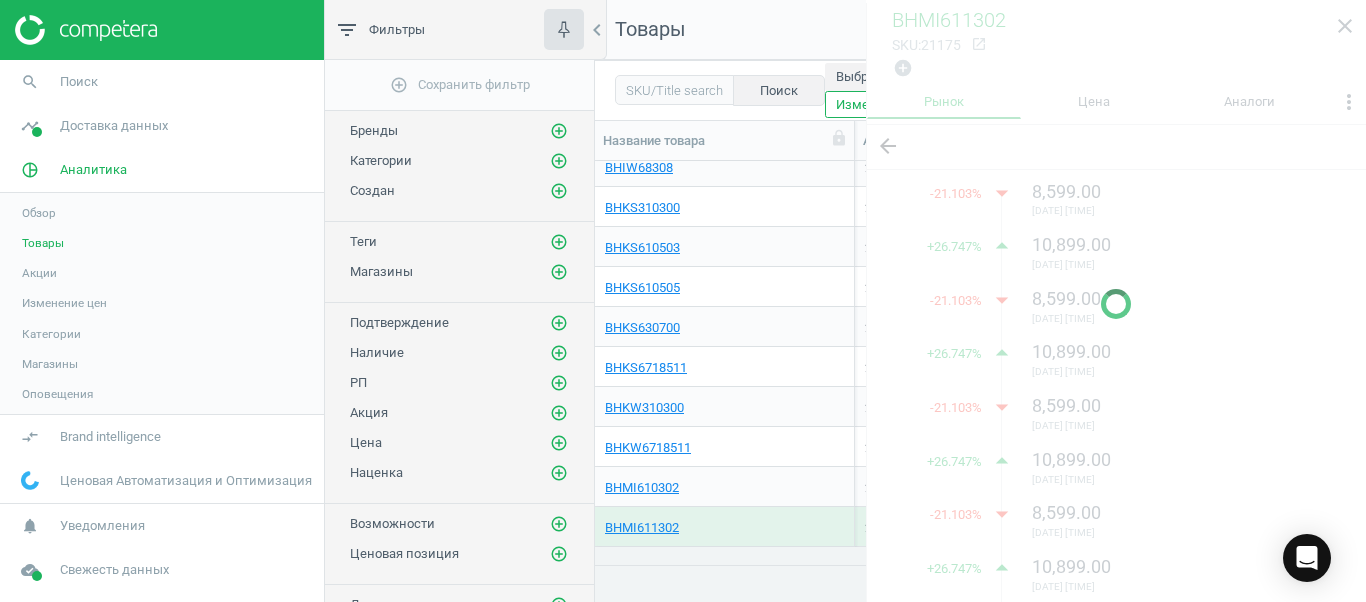 drag, startPoint x: 1365, startPoint y: 214, endPoint x: 1365, endPoint y: 246, distance: 32 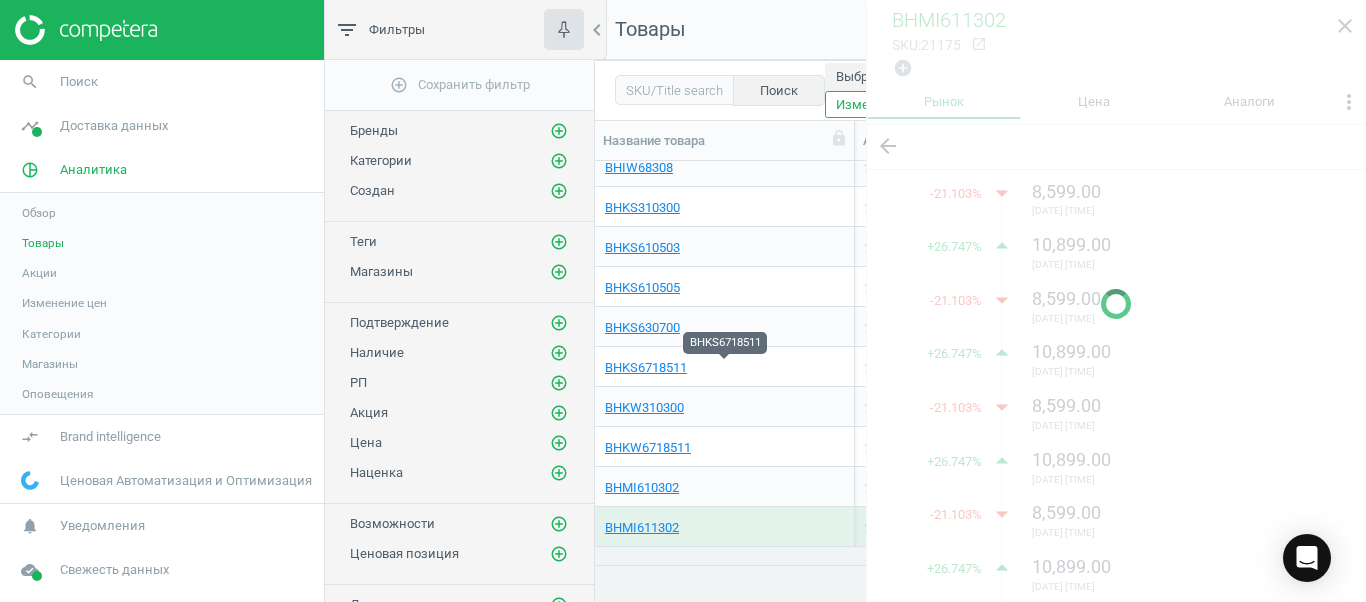 click on "BHKS6718511" at bounding box center (724, 368) 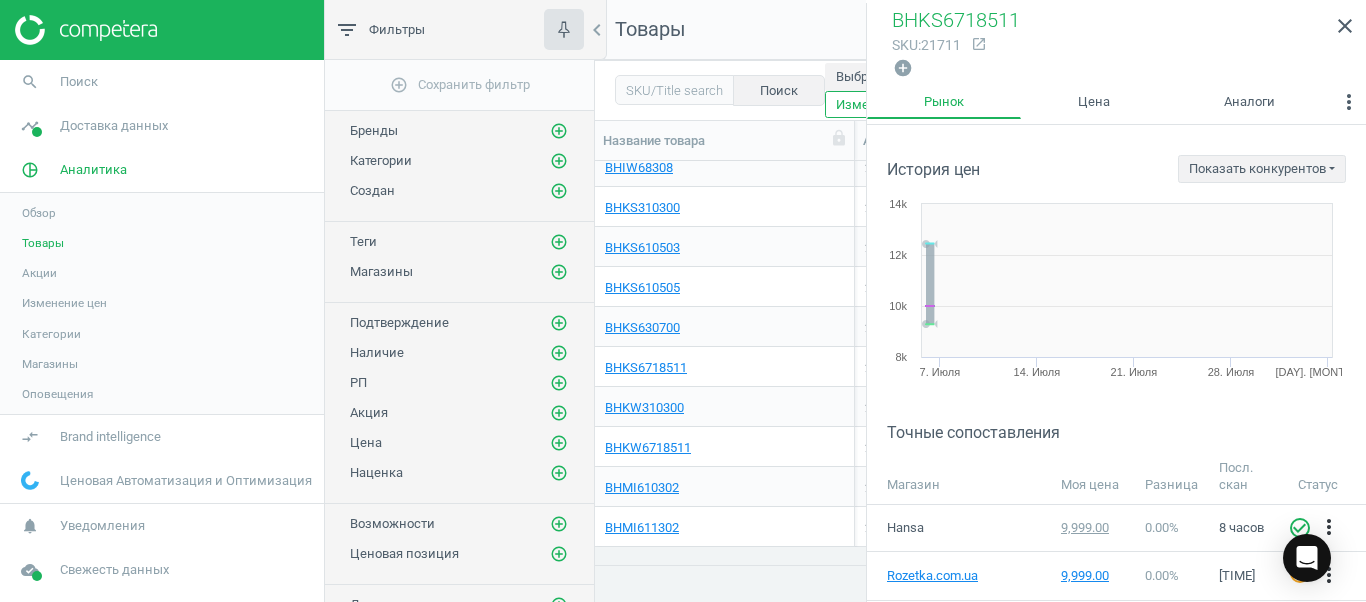 scroll, scrollTop: 1800, scrollLeft: 0, axis: vertical 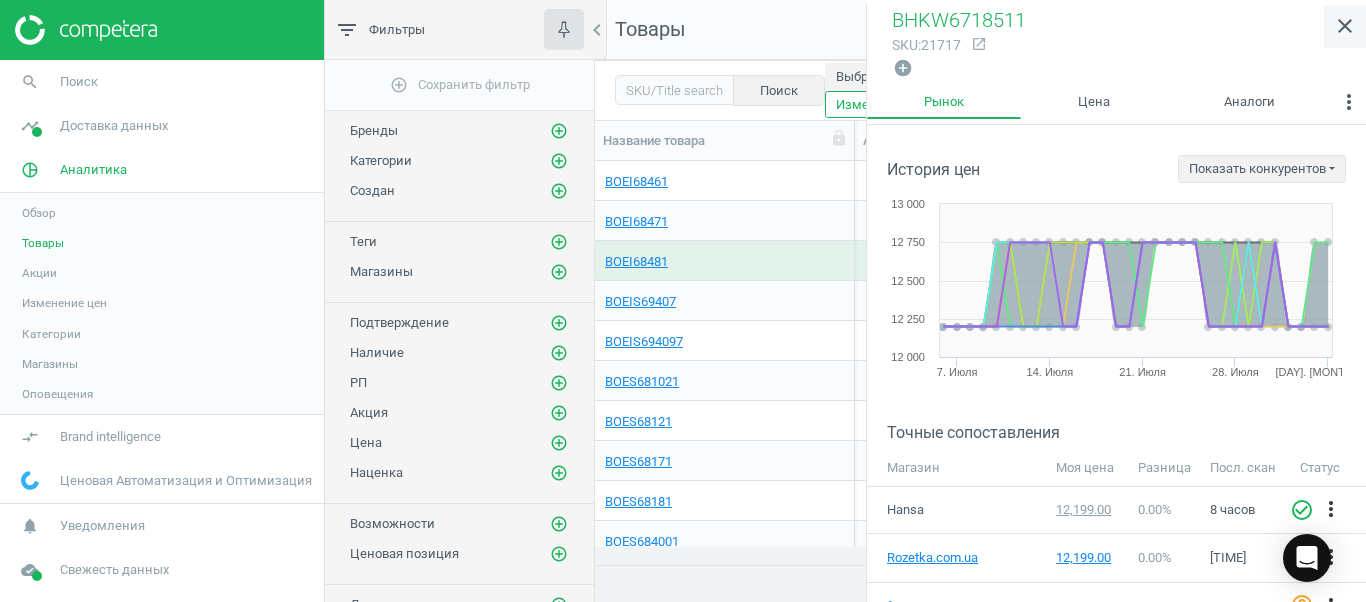 click on "close" at bounding box center [1345, 26] 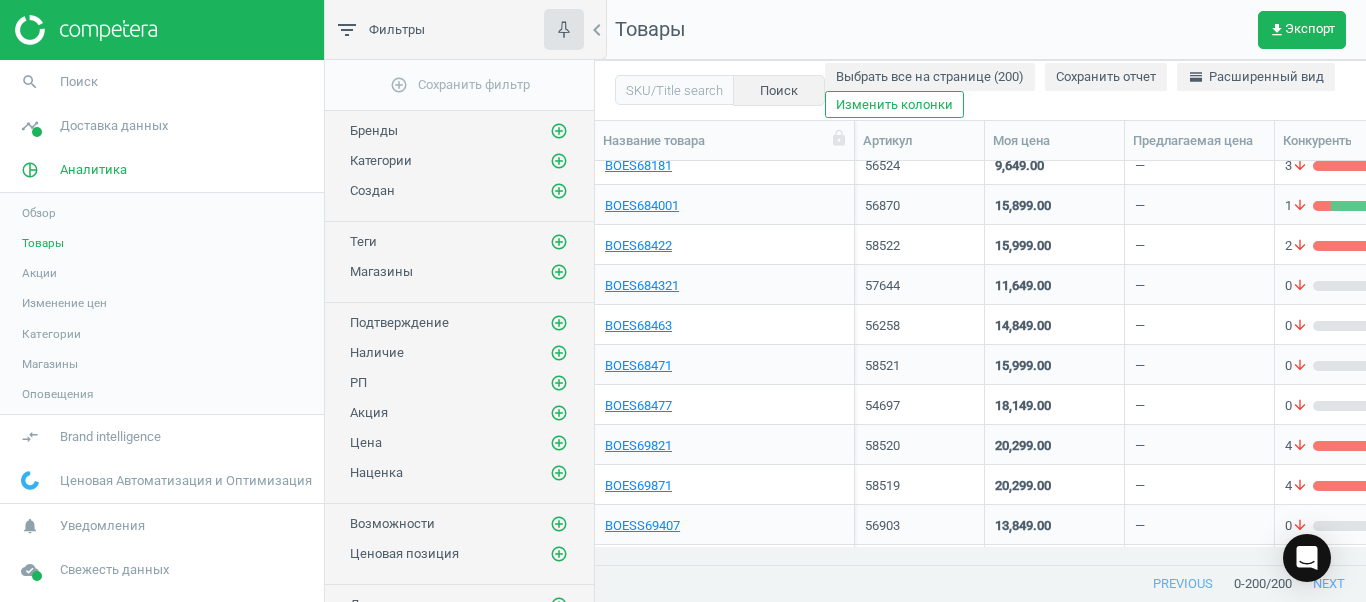 scroll, scrollTop: 2250, scrollLeft: 0, axis: vertical 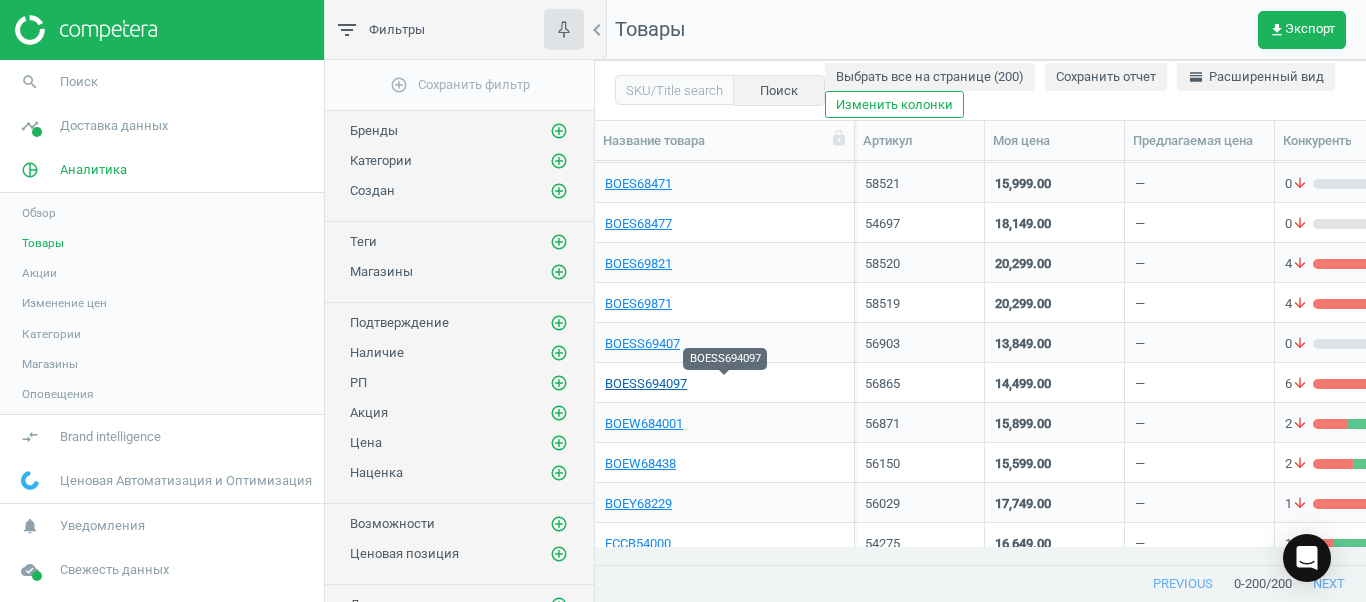 click on "BOESS694097" at bounding box center [646, 384] 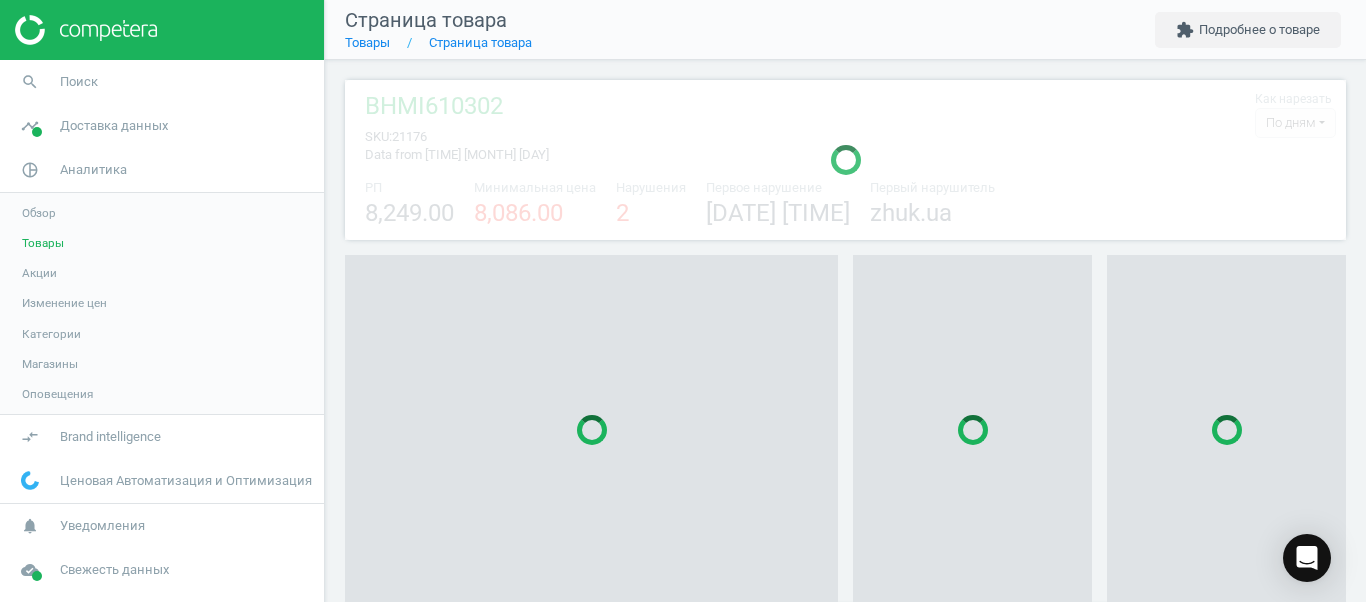 scroll, scrollTop: 27, scrollLeft: 27, axis: both 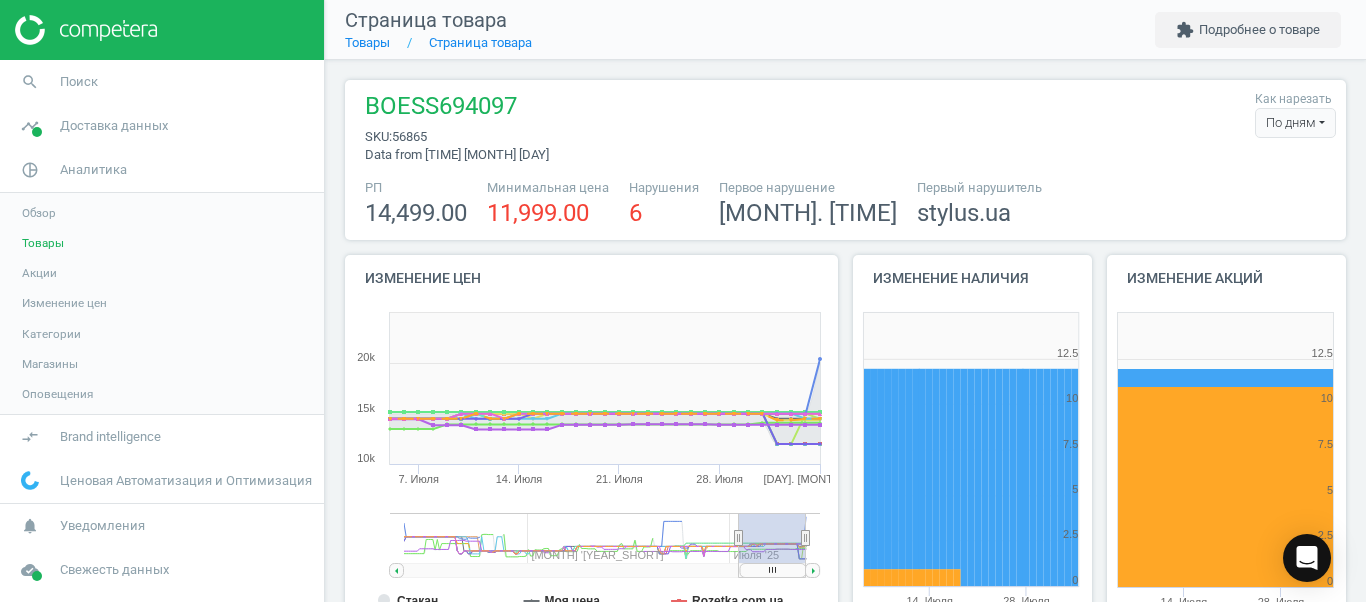 click on "По дням" at bounding box center (1295, 123) 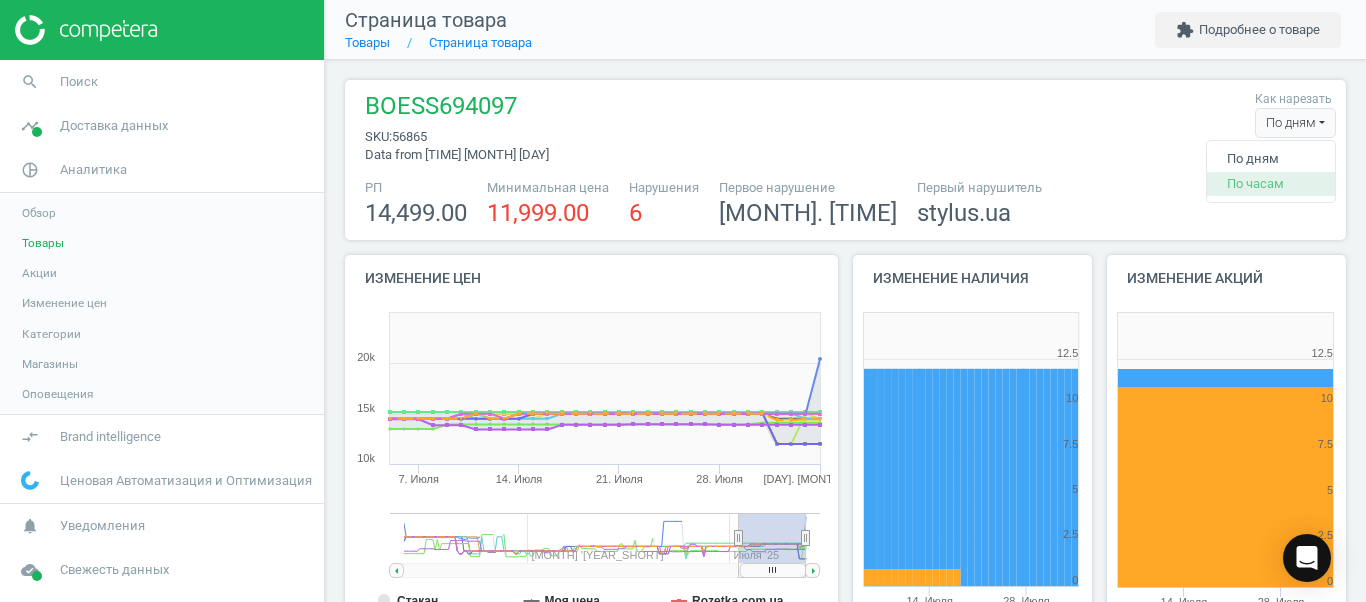 click on "По часам" at bounding box center [1271, 184] 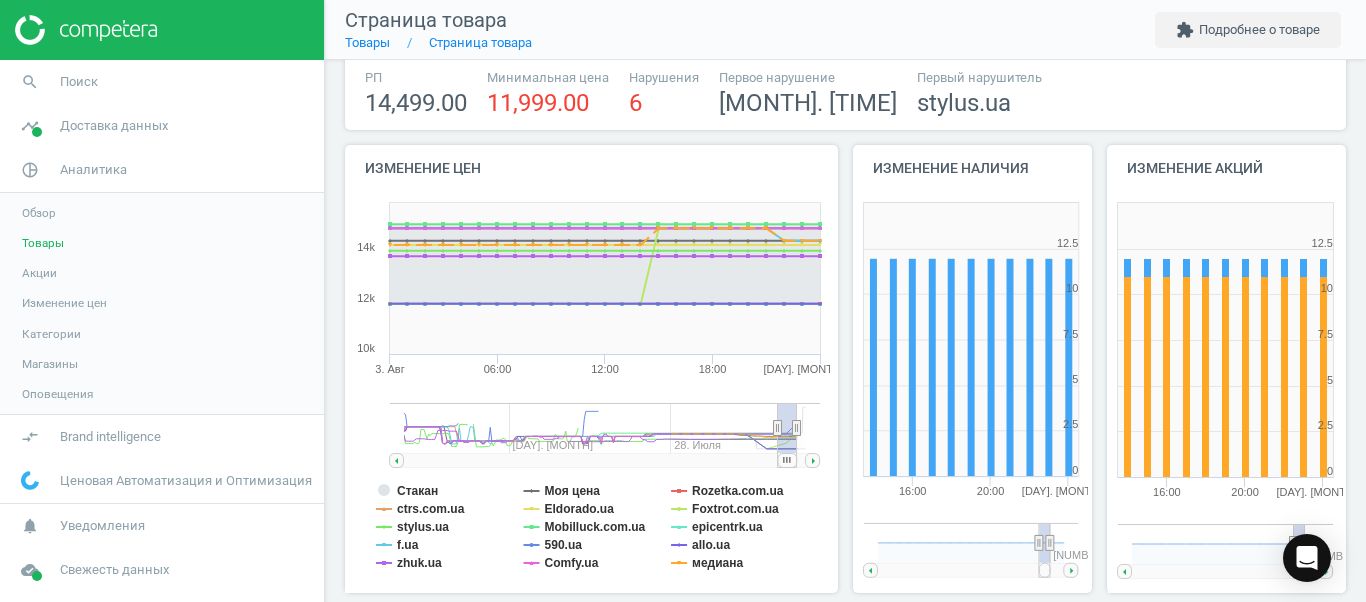 scroll, scrollTop: 161, scrollLeft: 0, axis: vertical 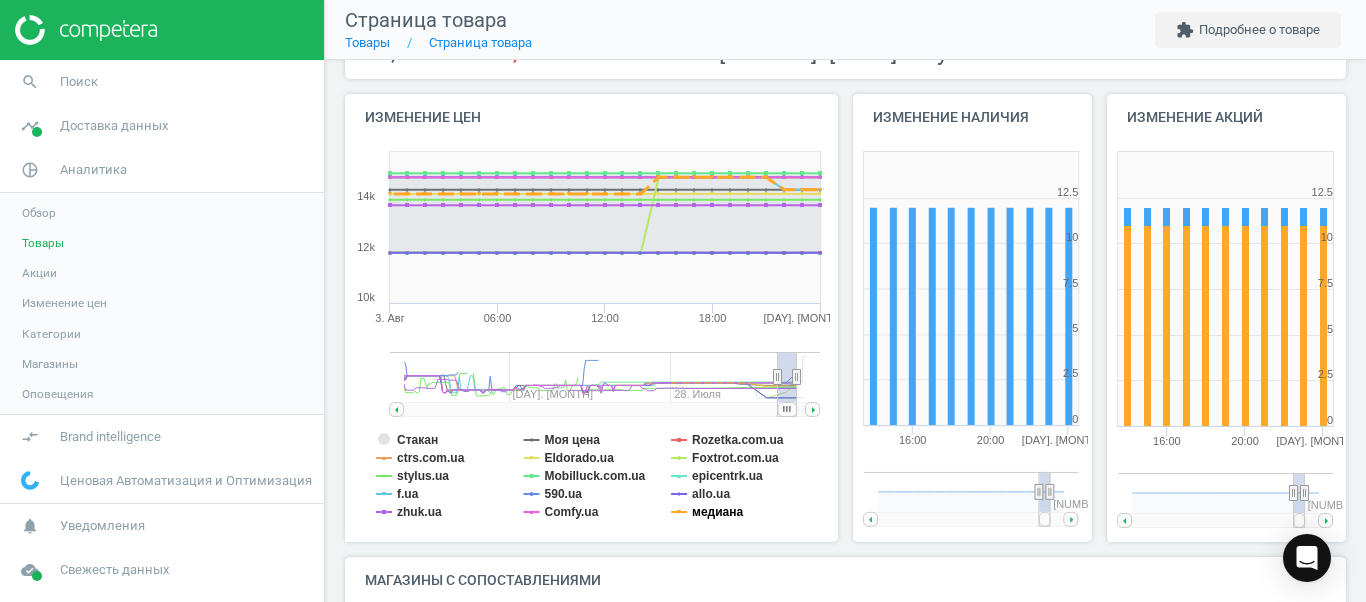 click on "медиана" 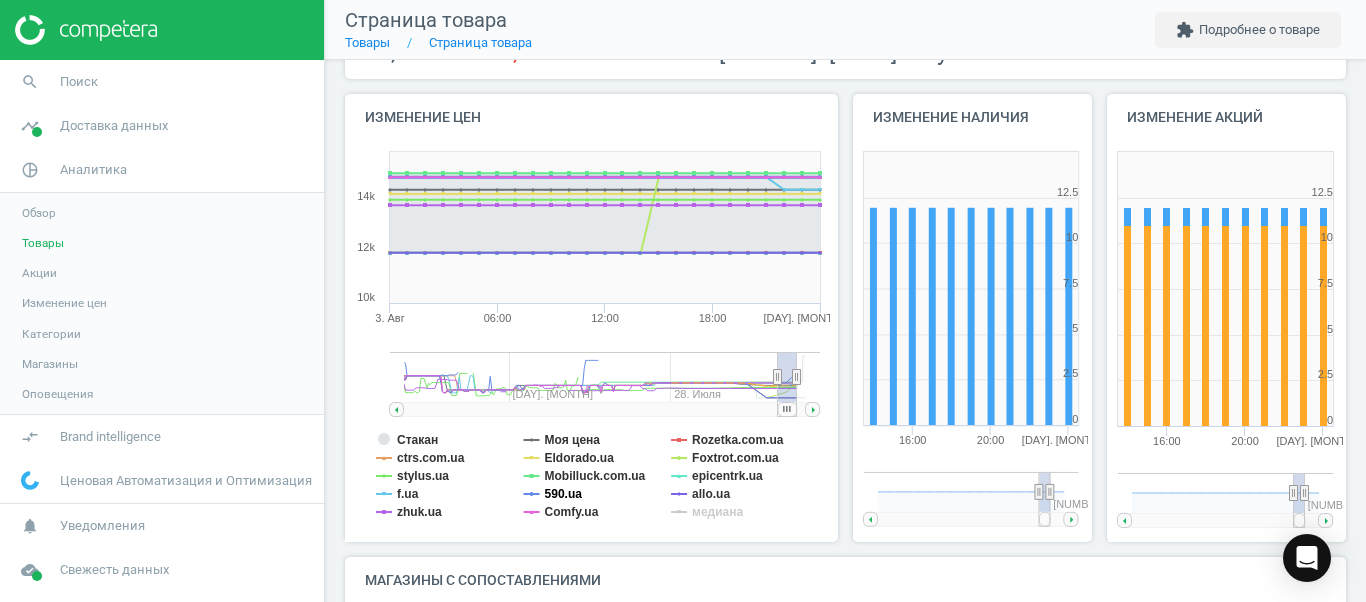 click on "590.ua" 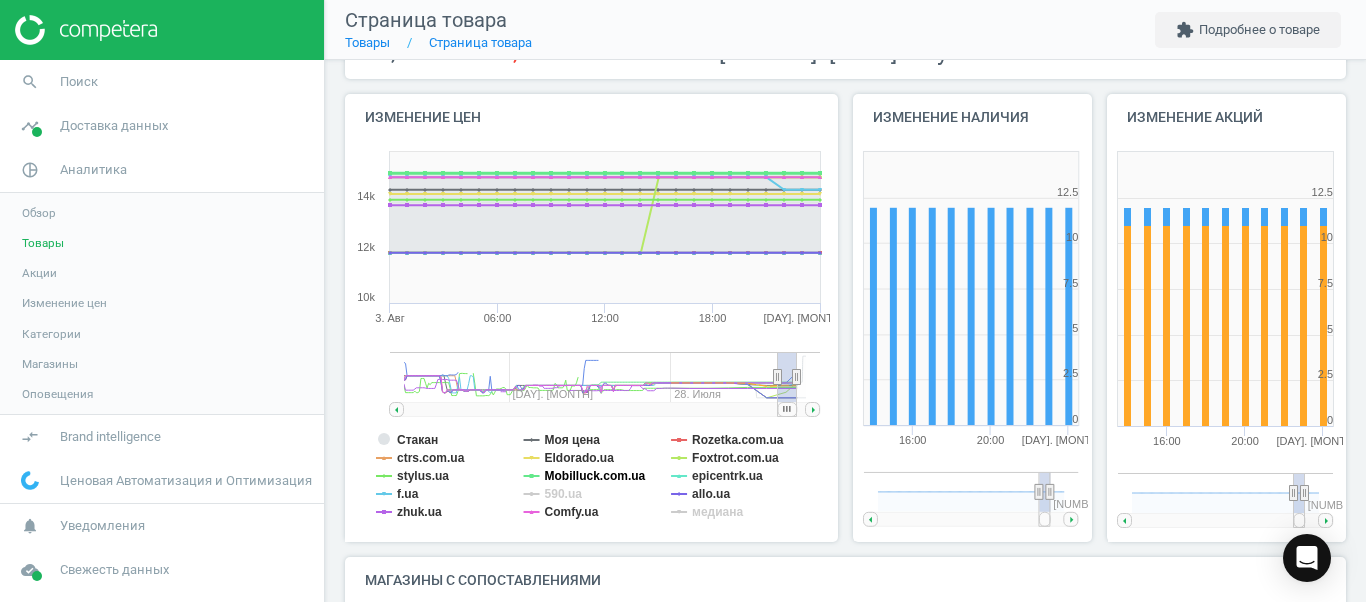 click on "Mobilluck.com.ua" 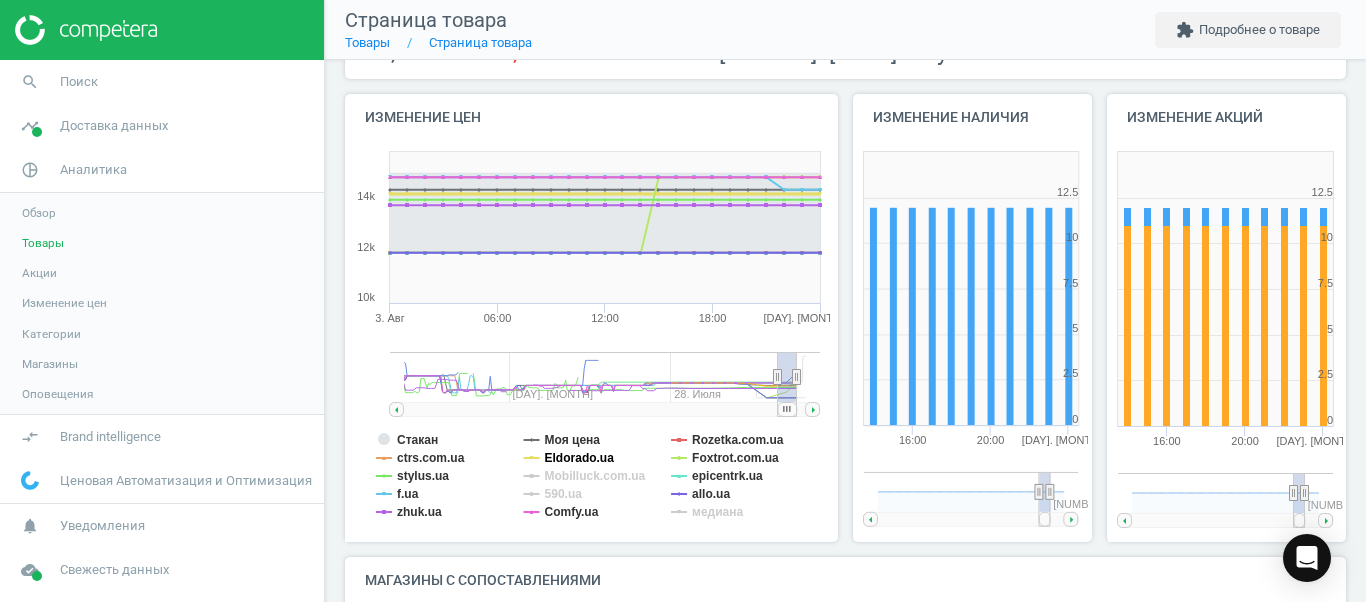 click on "Eldorado.ua" 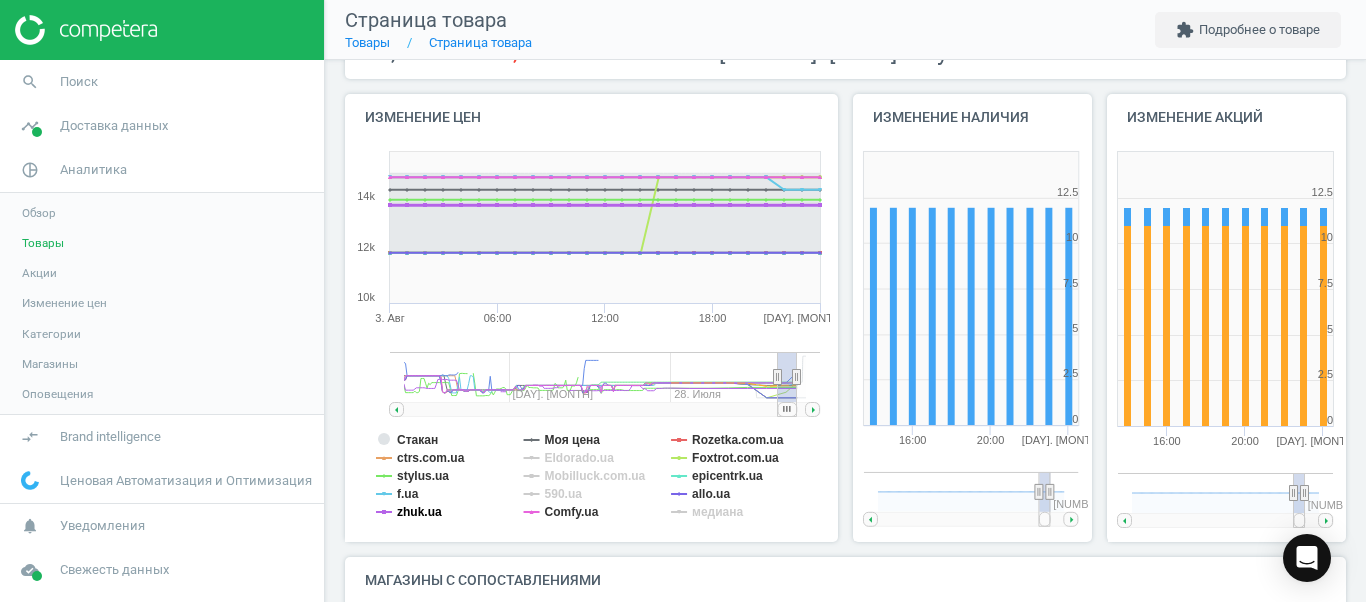click on "zhuk.ua" 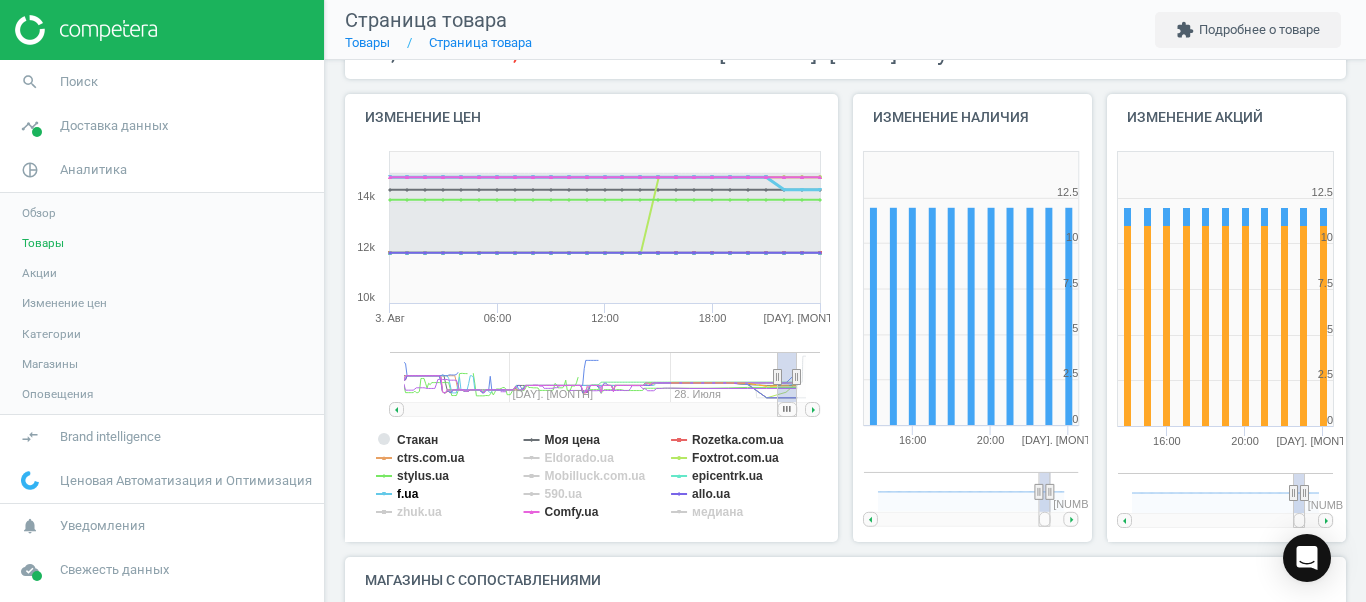 click on "f.ua" 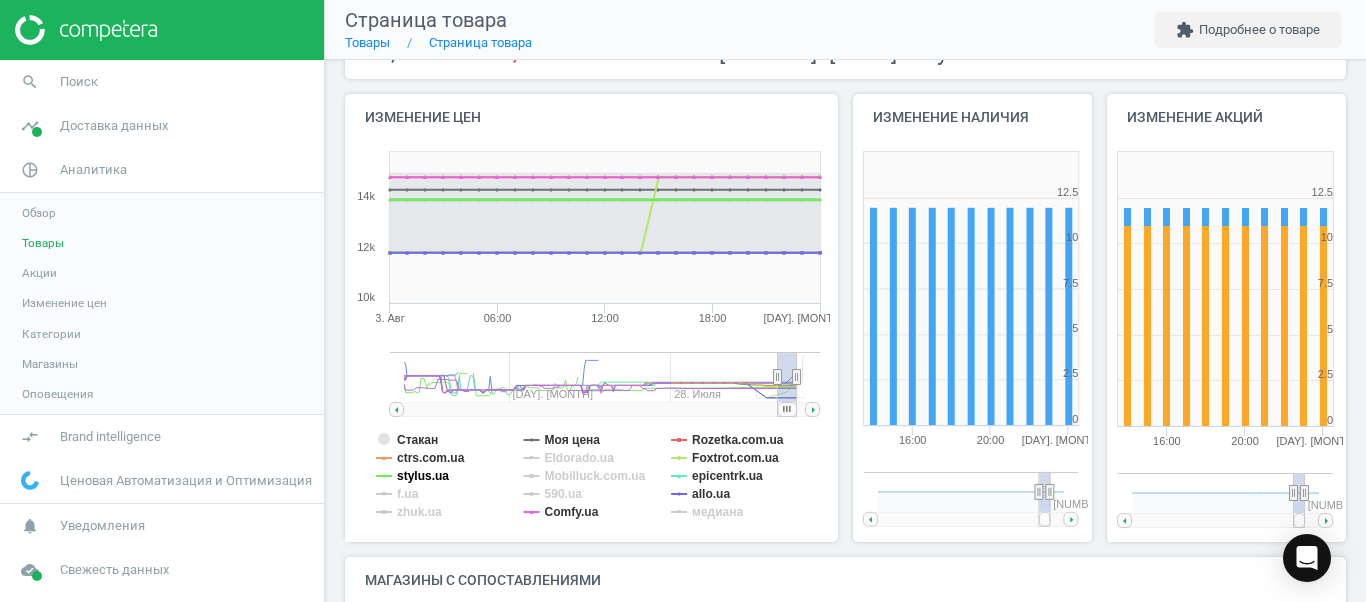 click on "stylus.ua" 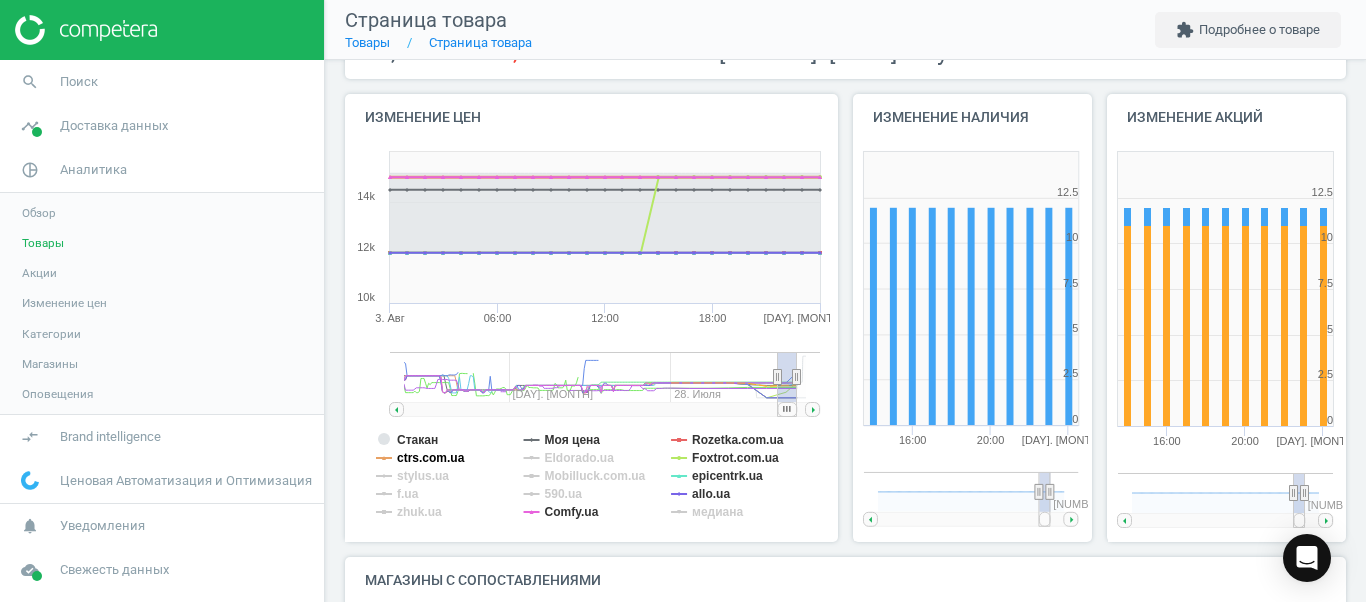 click on "ctrs.com.ua" 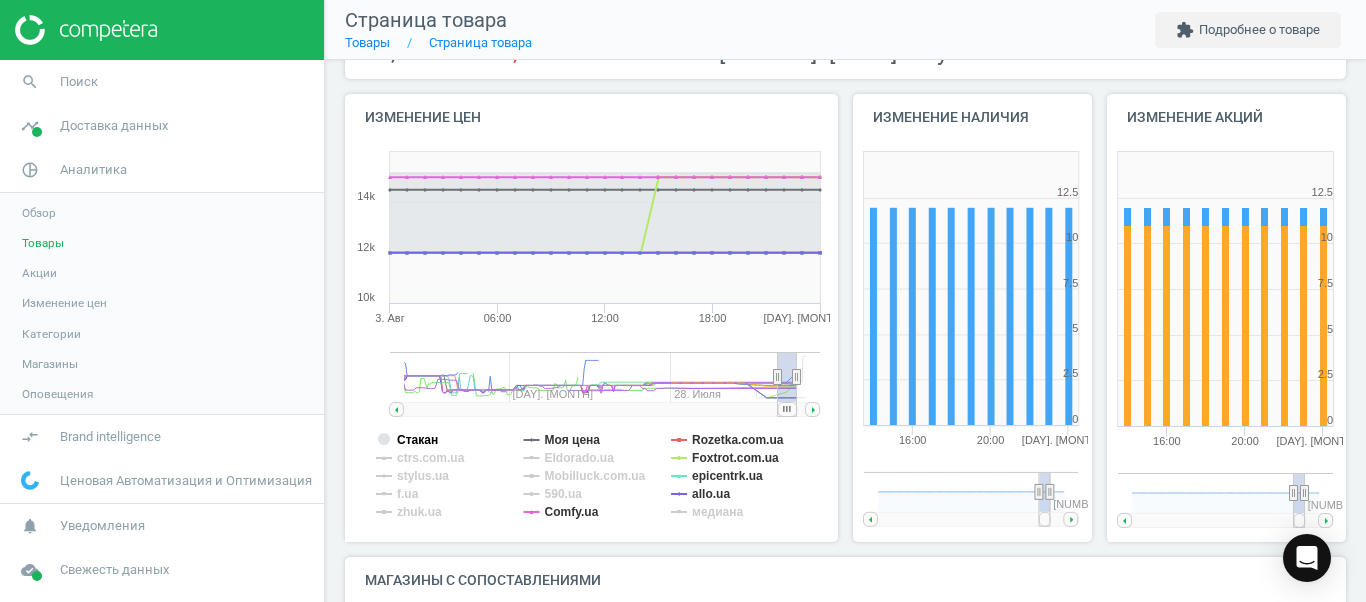 click on "Стакан" 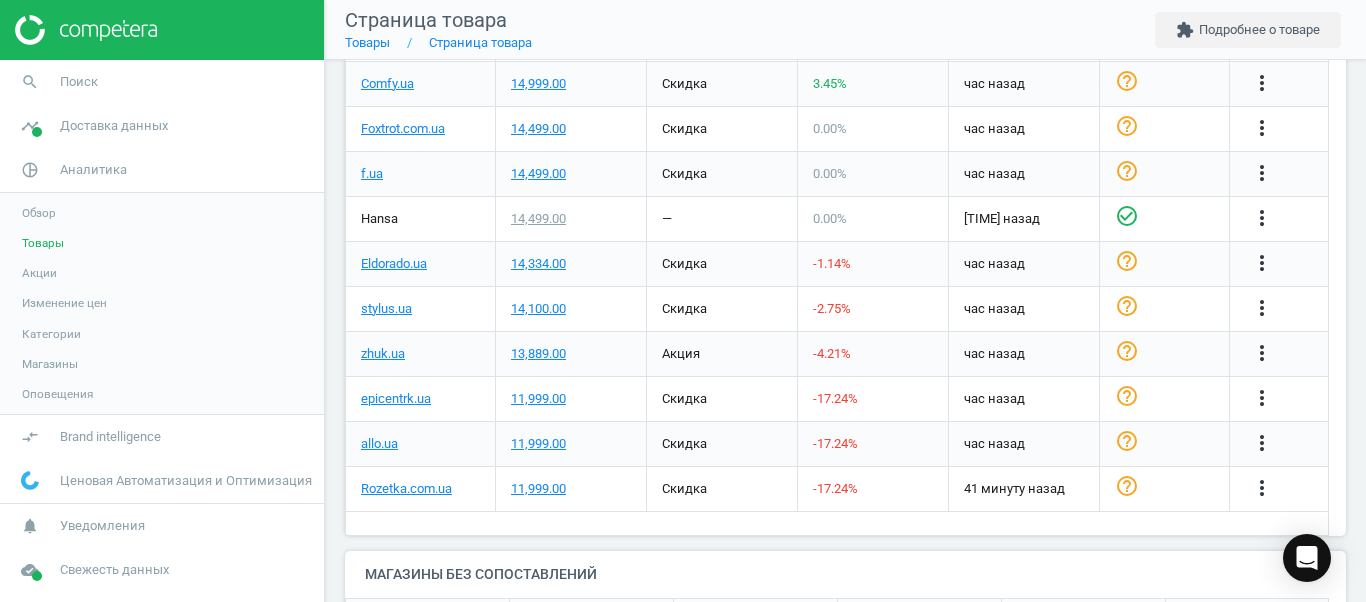 scroll, scrollTop: 901, scrollLeft: 0, axis: vertical 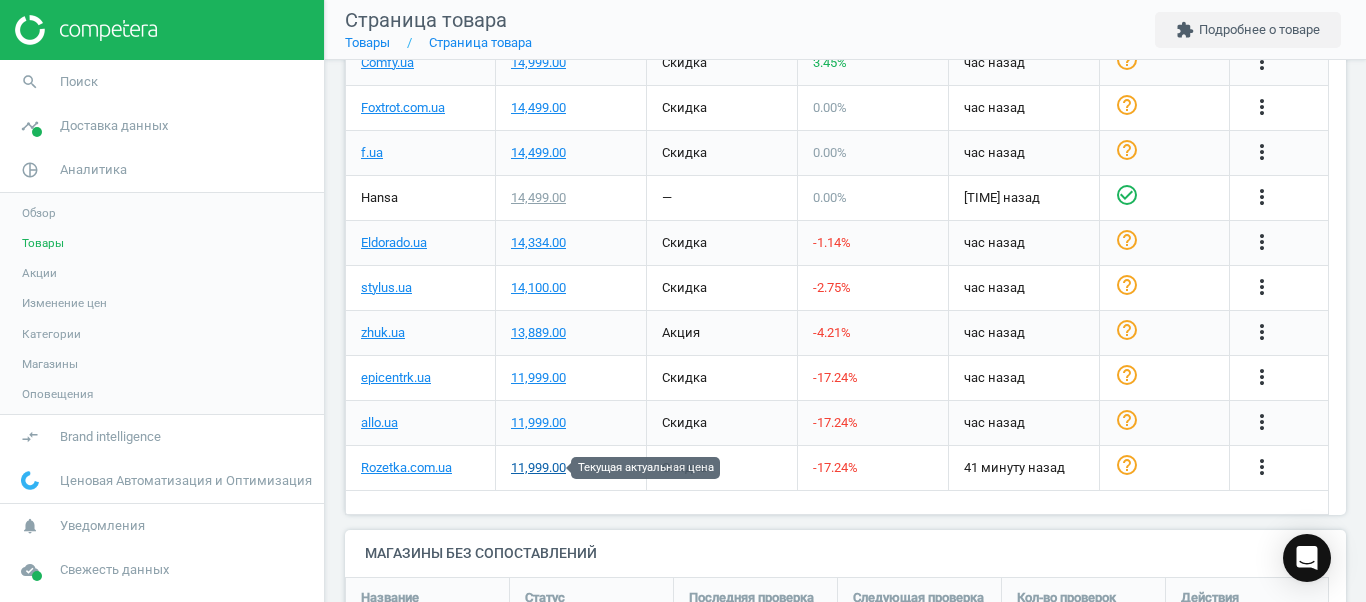 click on "11,999.00" at bounding box center [538, 468] 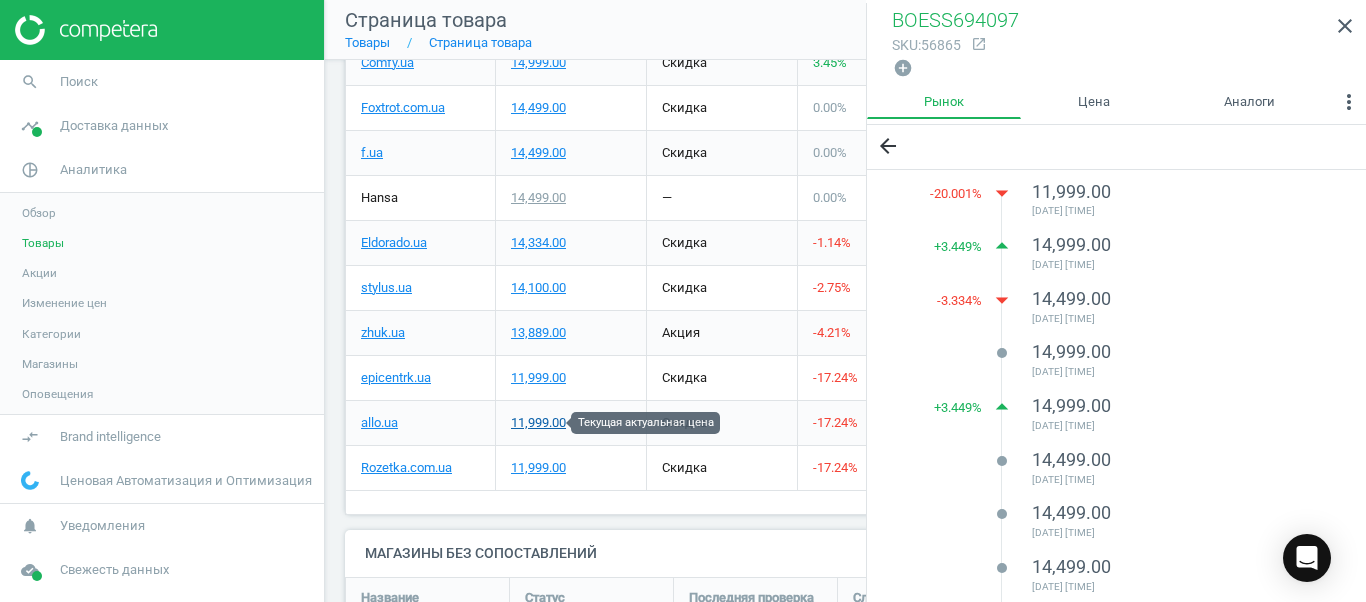 click on "11,999.00" at bounding box center [538, 423] 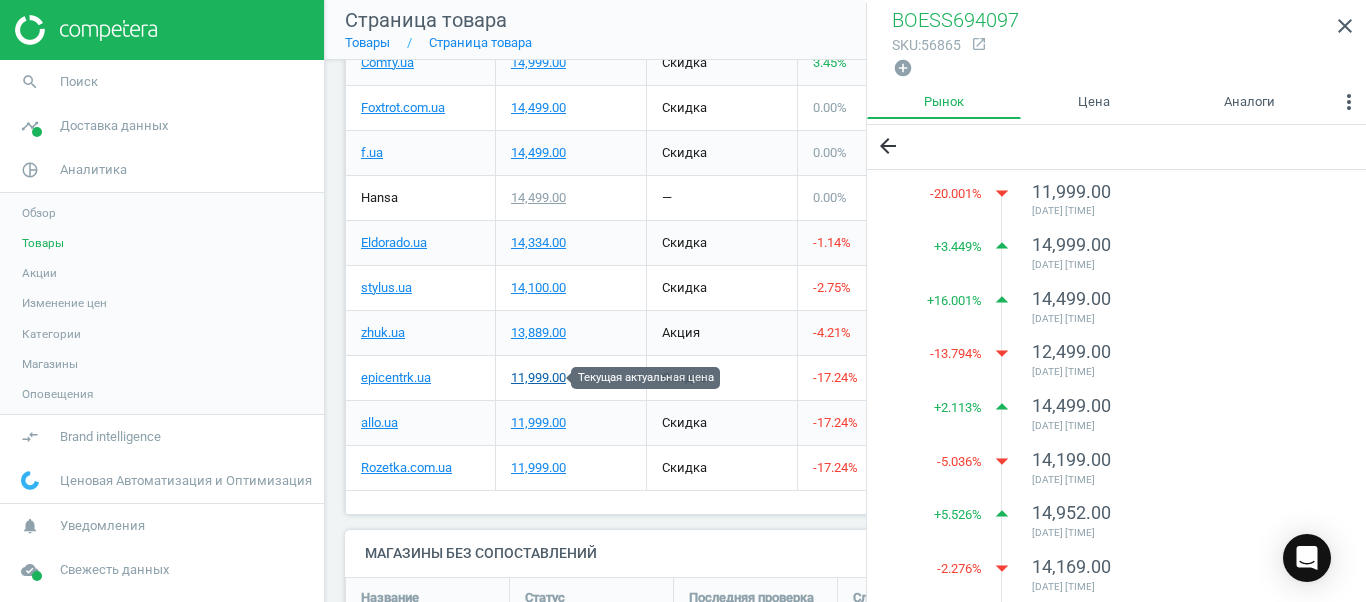 click on "11,999.00" at bounding box center [538, 378] 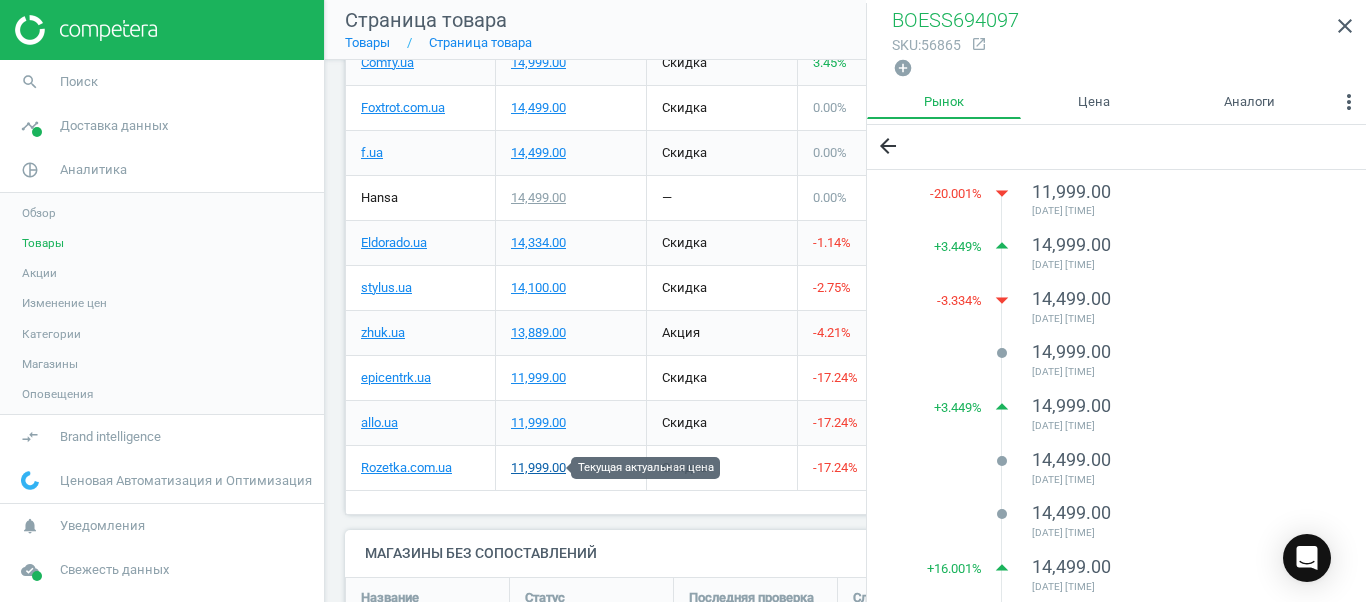 click on "11,999.00" at bounding box center (538, 468) 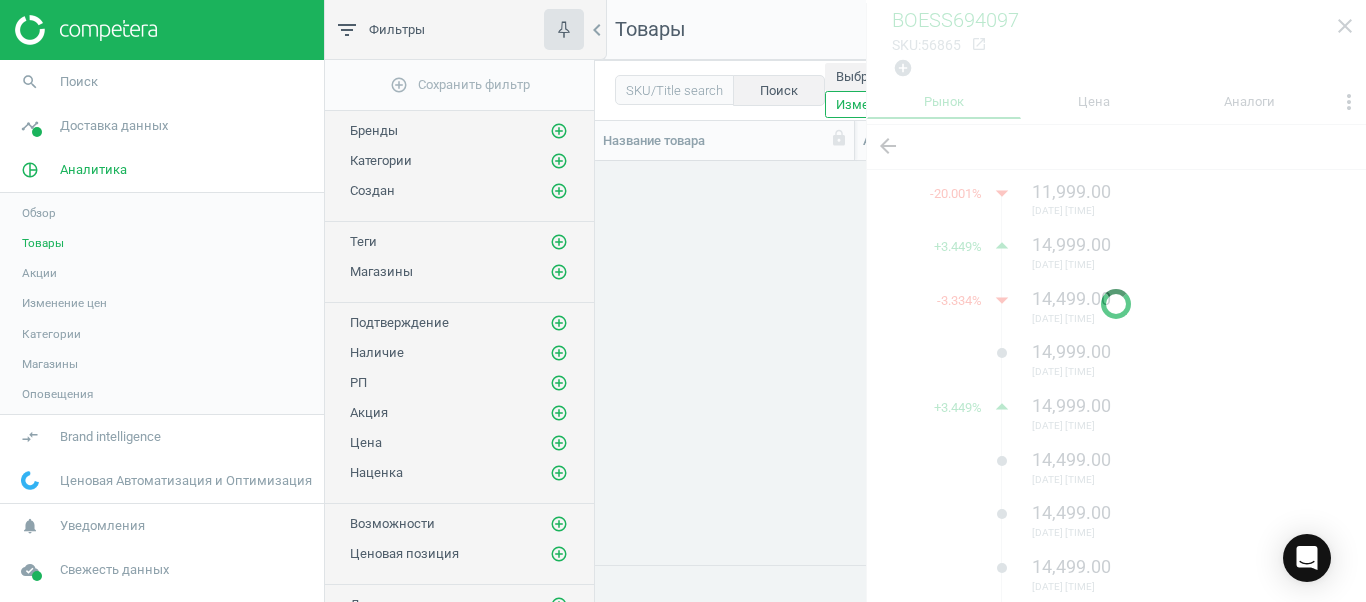 scroll, scrollTop: 2174, scrollLeft: 0, axis: vertical 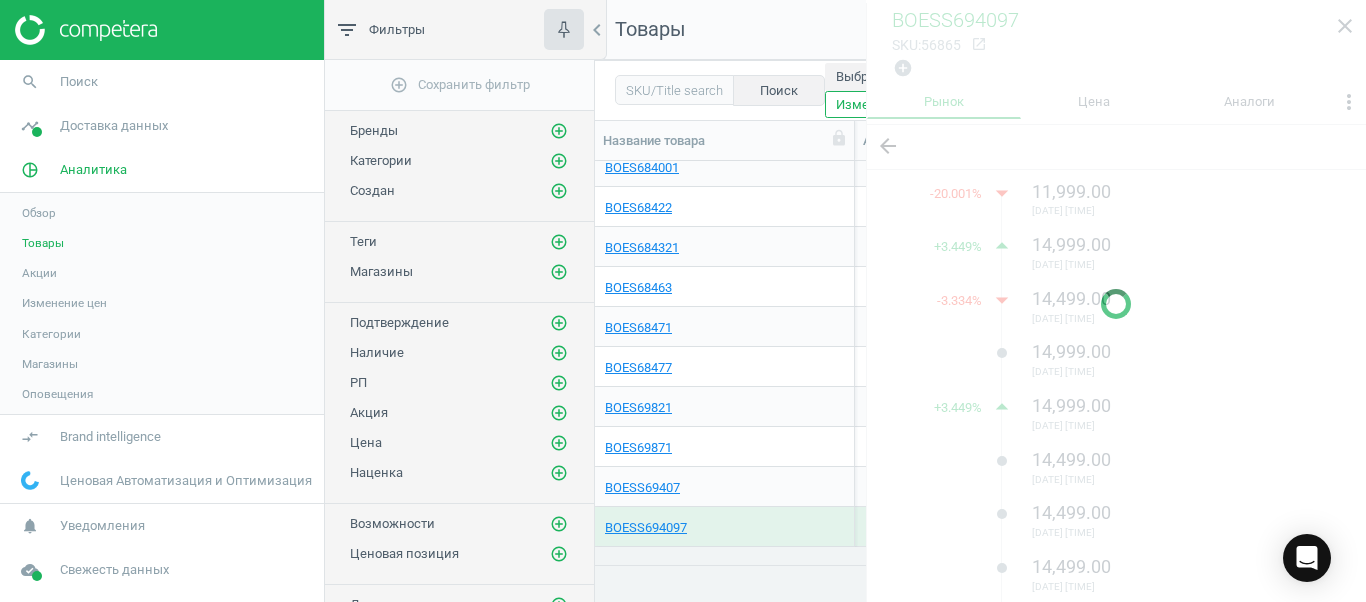 drag, startPoint x: 1365, startPoint y: 230, endPoint x: 1365, endPoint y: 244, distance: 14 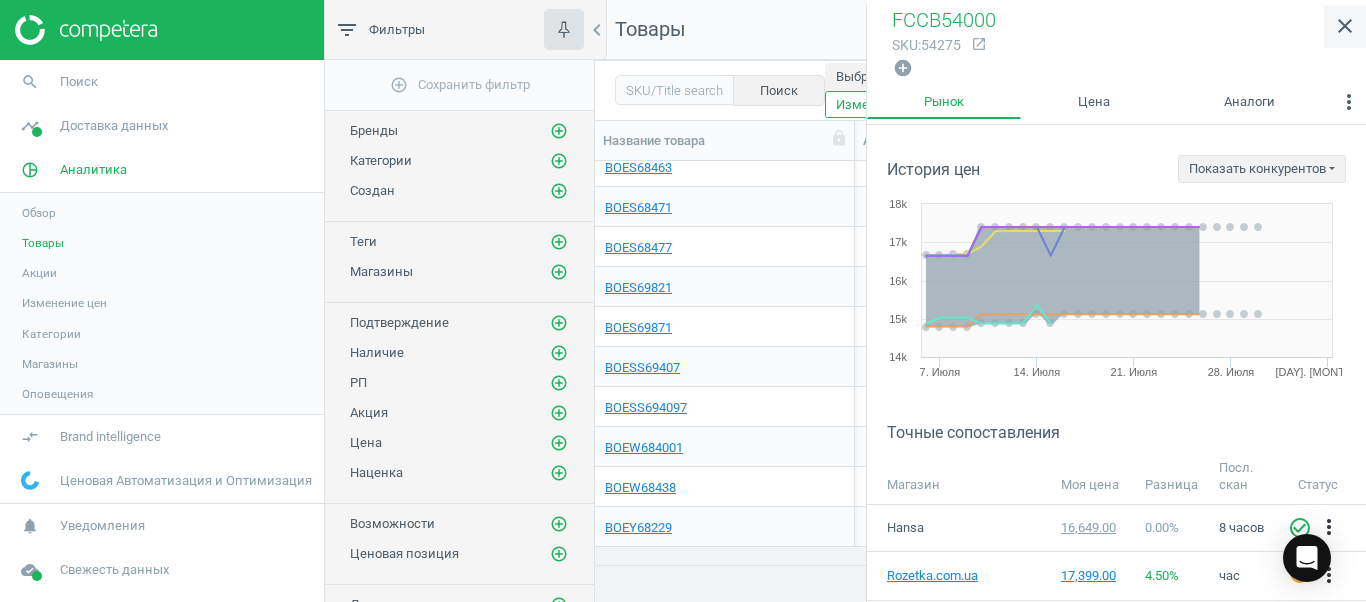 scroll, scrollTop: 2334, scrollLeft: 0, axis: vertical 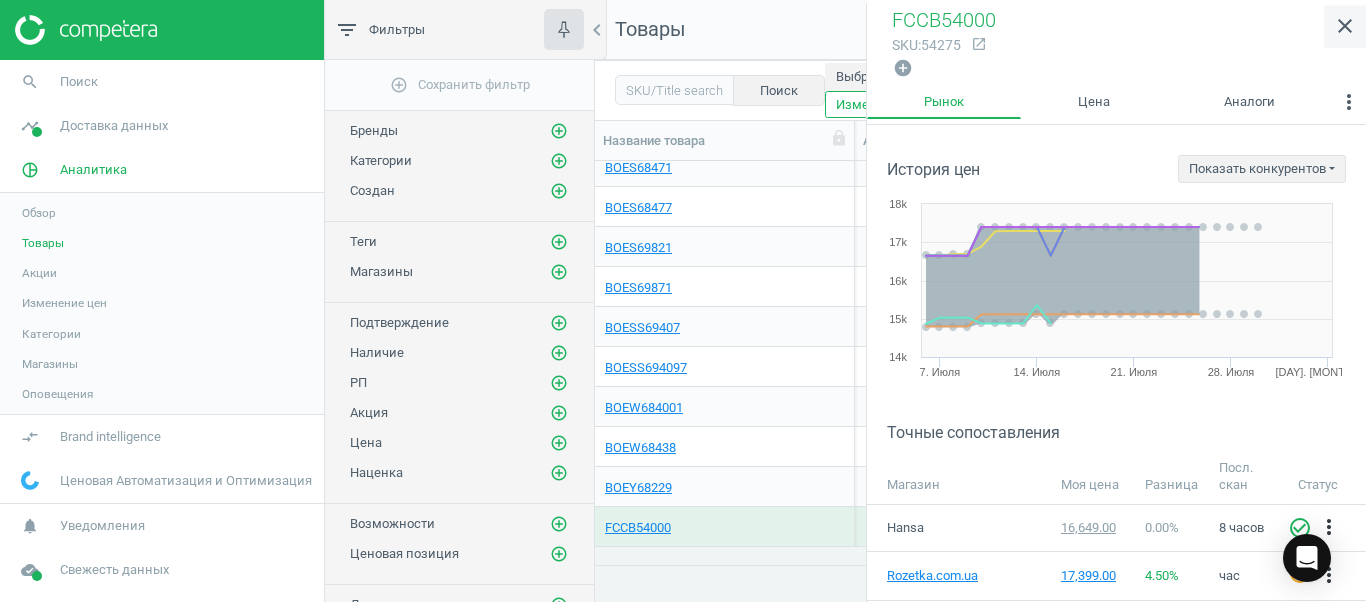 click on "close" at bounding box center (1345, 26) 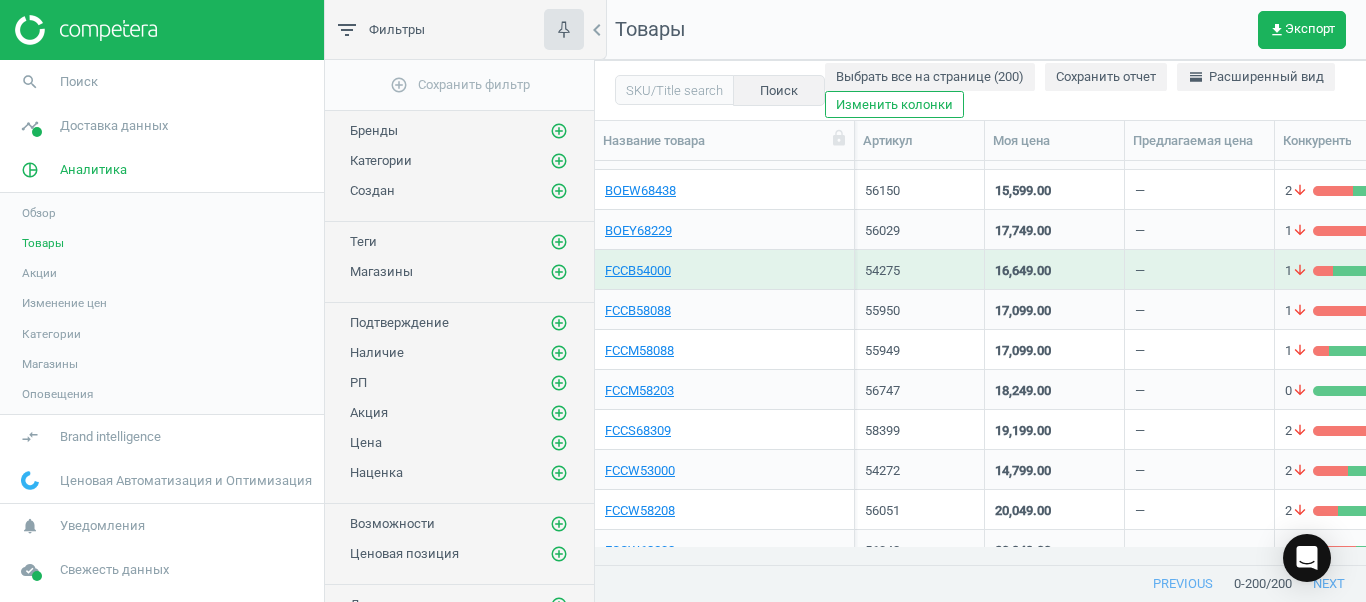 scroll, scrollTop: 2614, scrollLeft: 0, axis: vertical 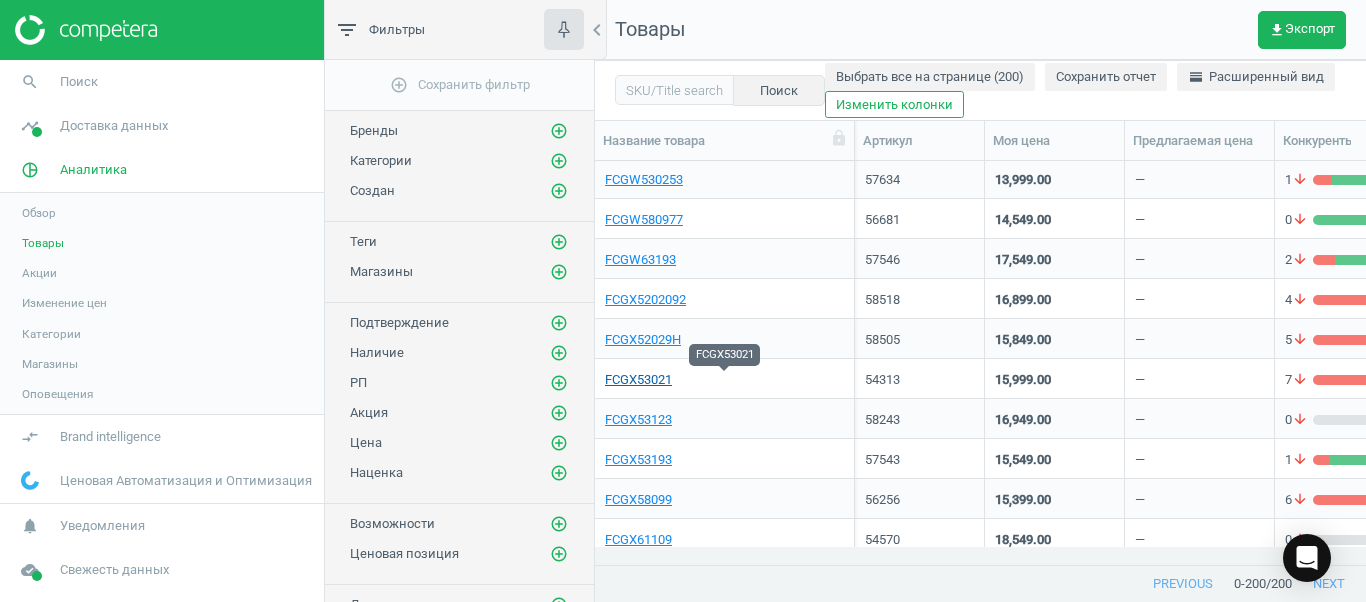click on "FCGX53021" at bounding box center (638, 380) 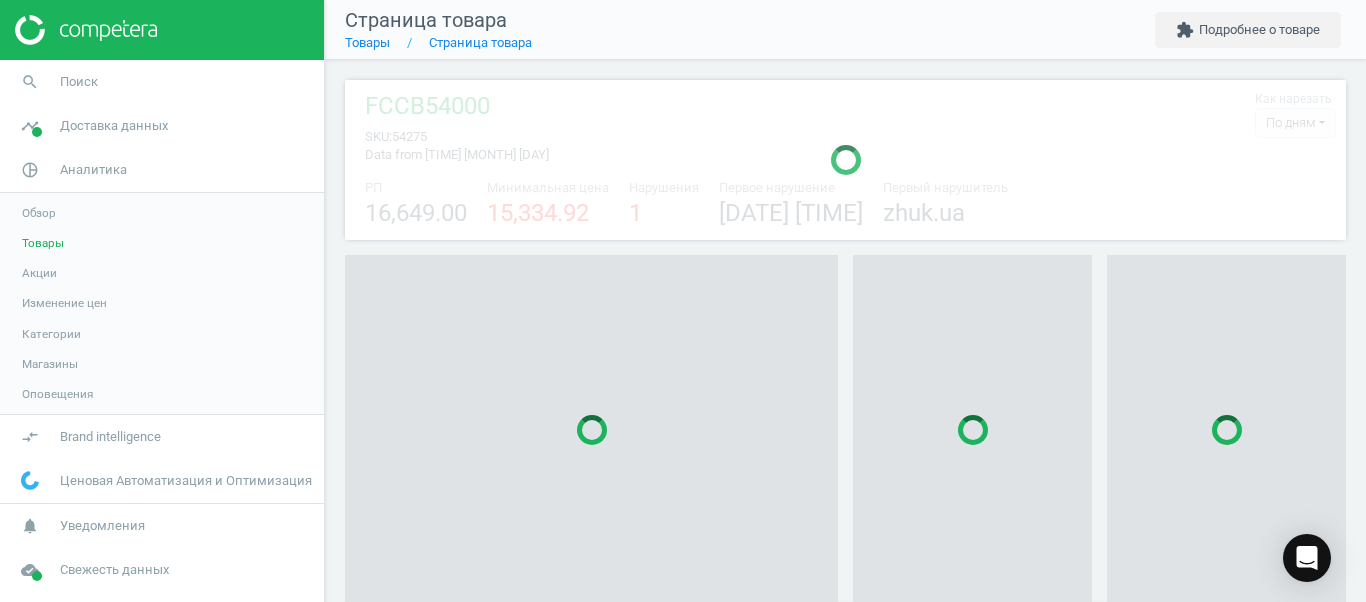 scroll, scrollTop: 27, scrollLeft: 27, axis: both 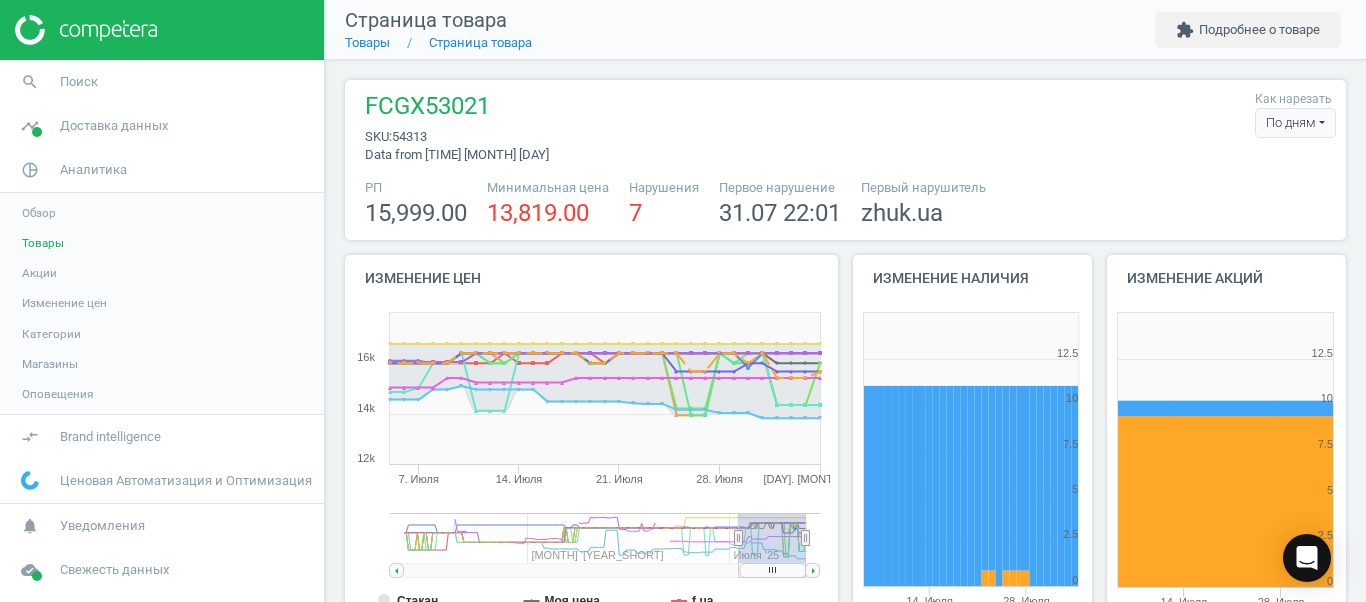 click on "По дням" at bounding box center (1295, 123) 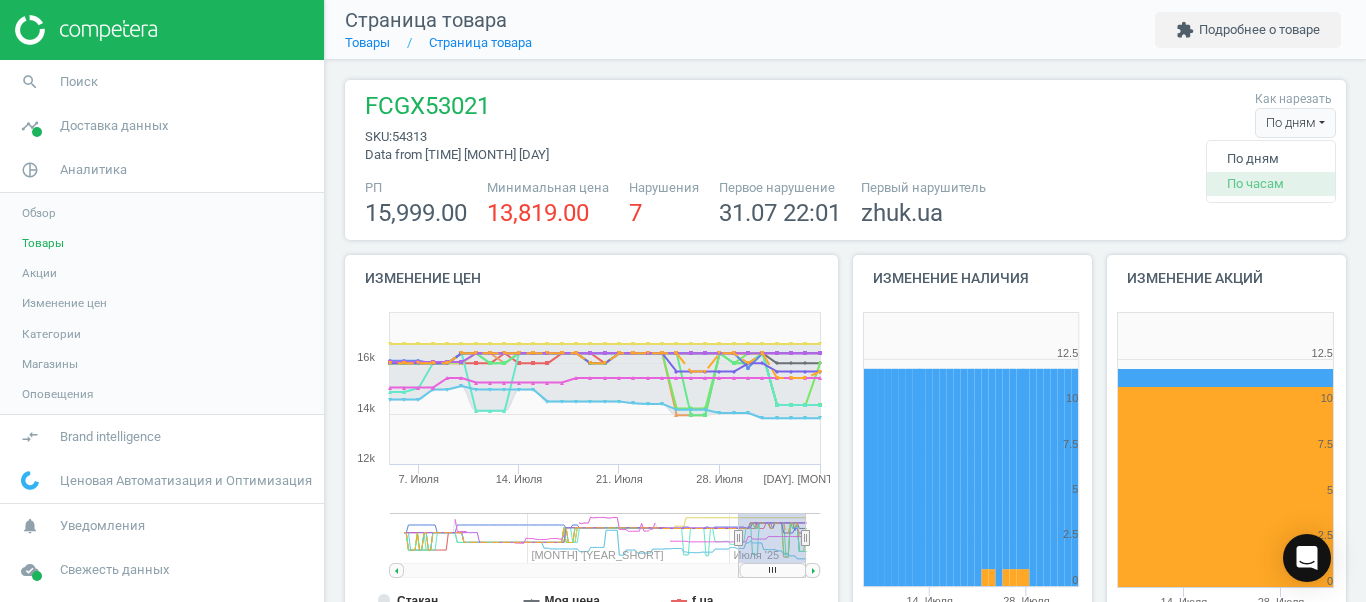 click on "По часам" at bounding box center [1271, 184] 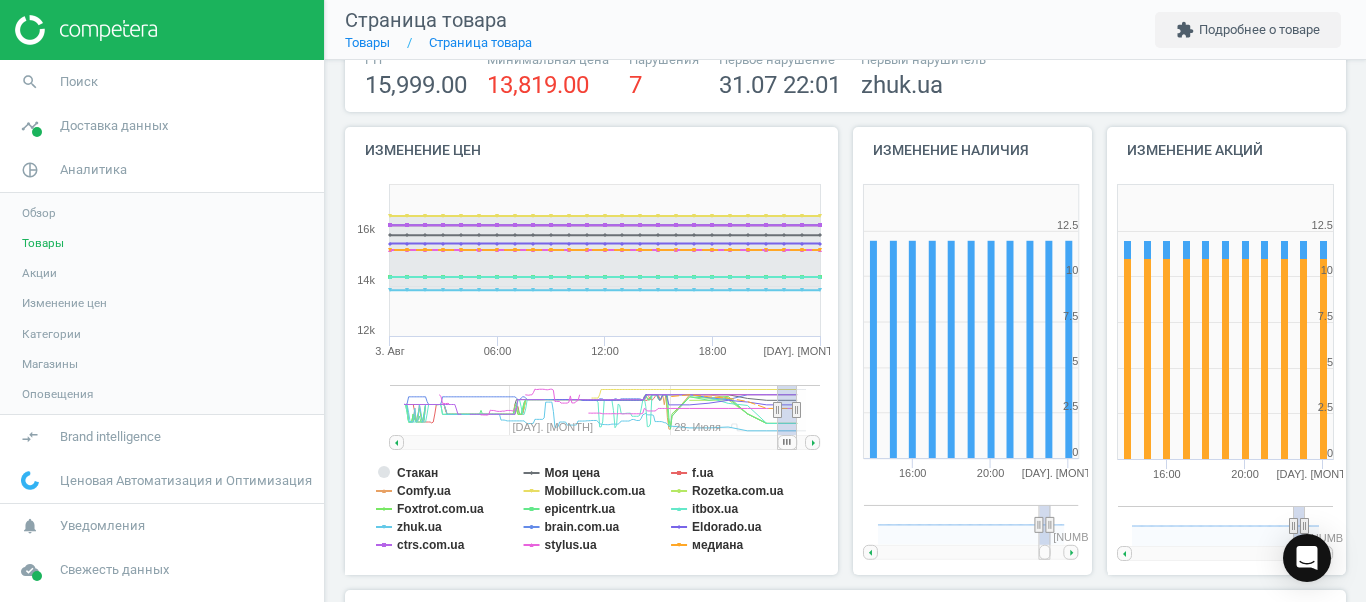 scroll, scrollTop: 173, scrollLeft: 0, axis: vertical 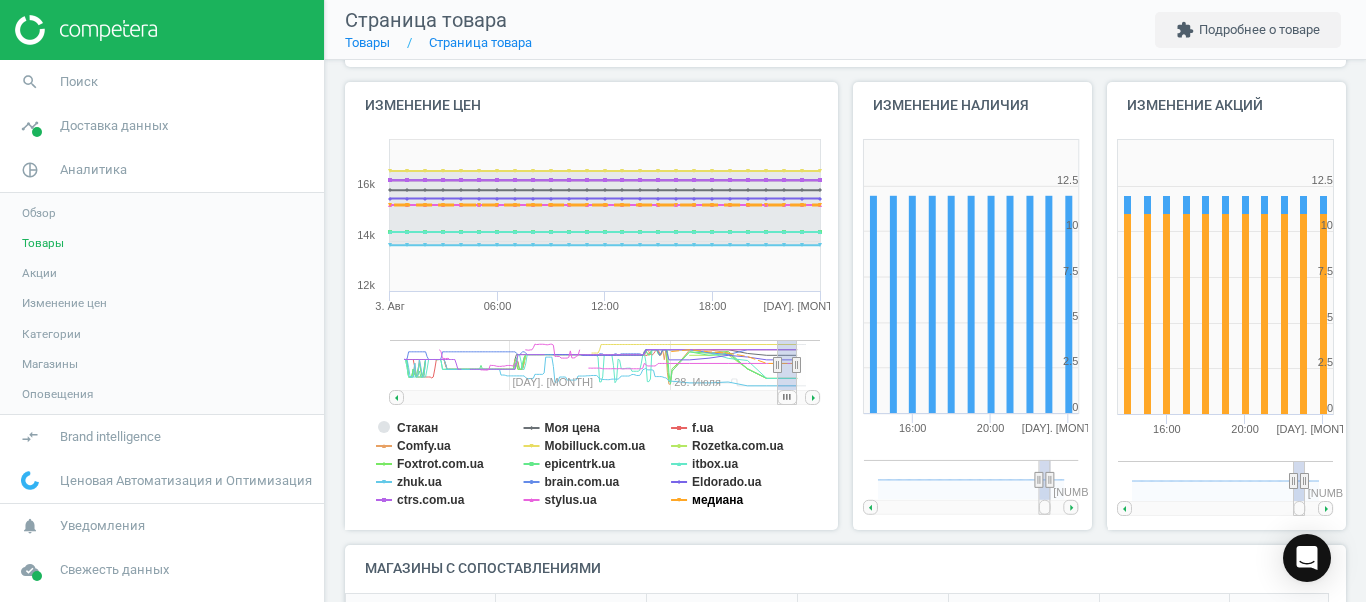 click on "медиана" 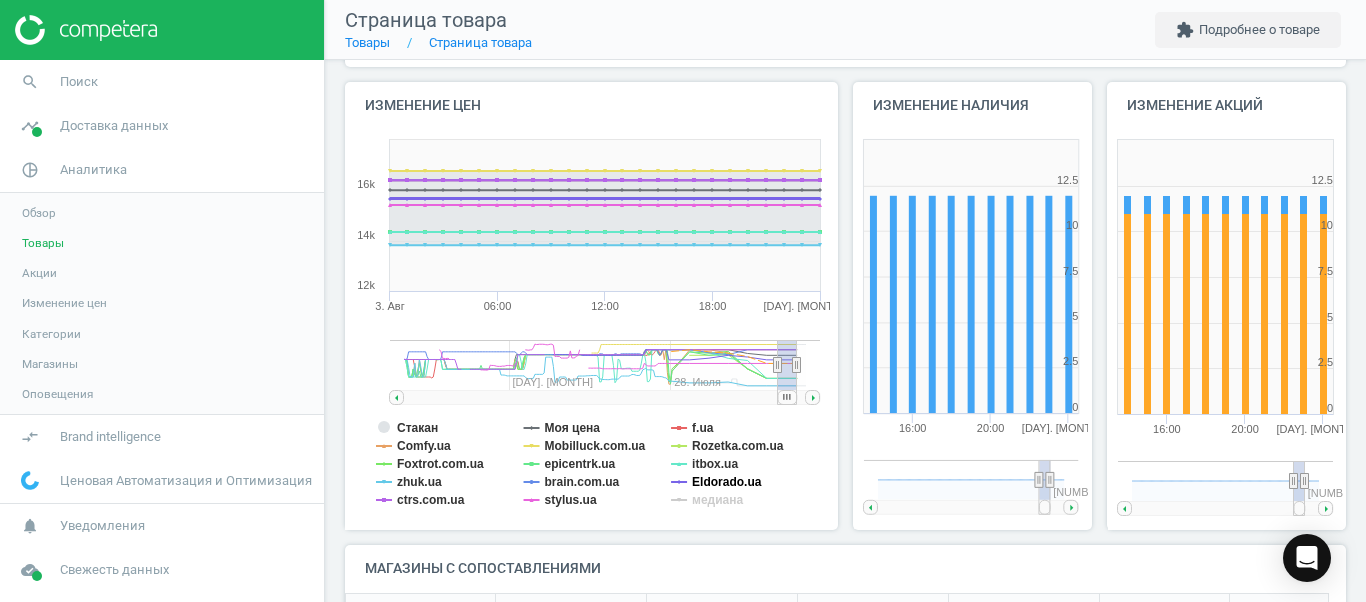 click on "Eldorado.ua" 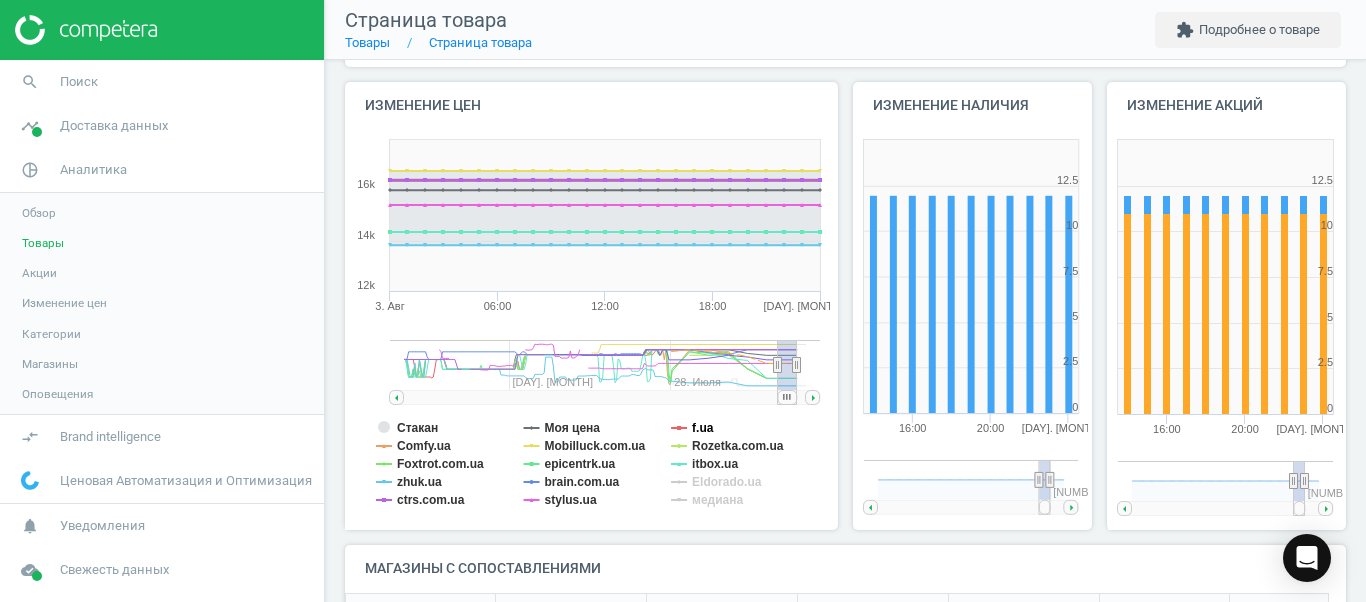 click on "f.ua" 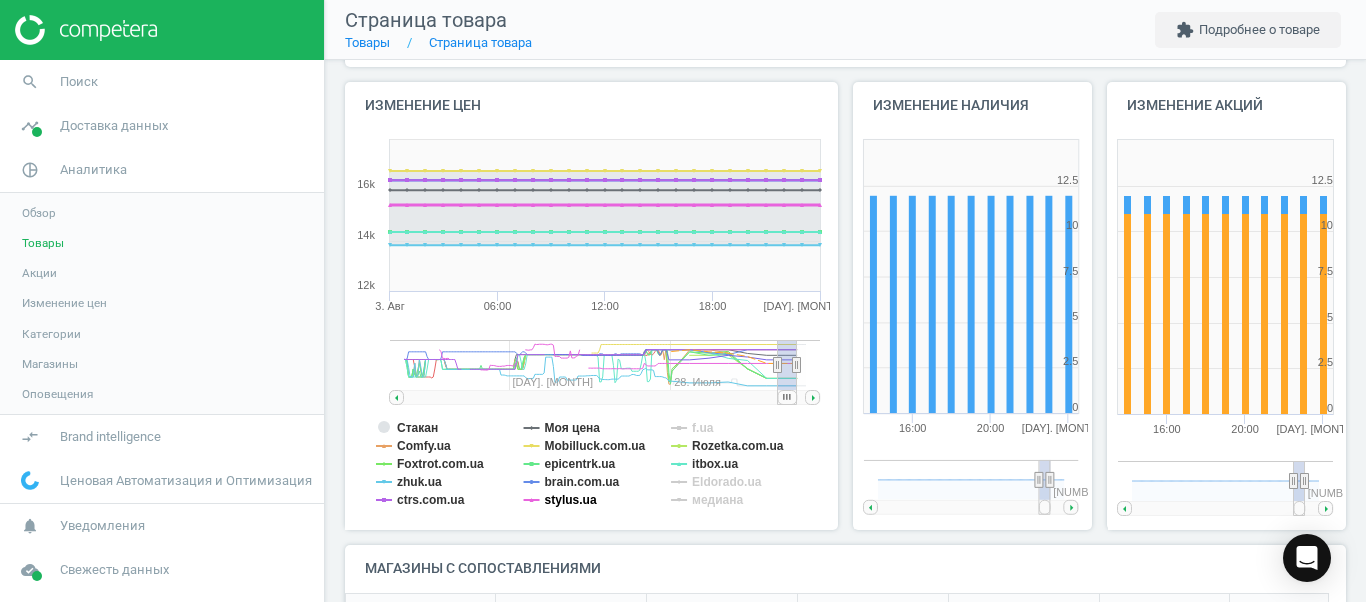 click on "stylus.ua" 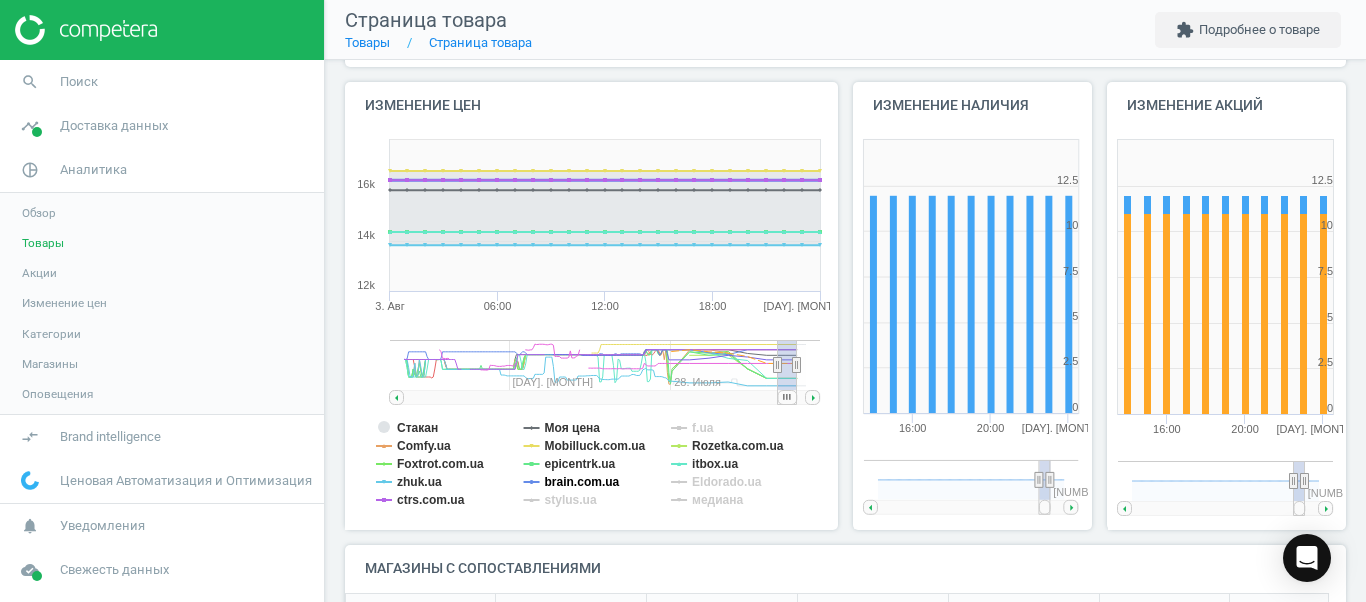 click on "brain.com.ua" 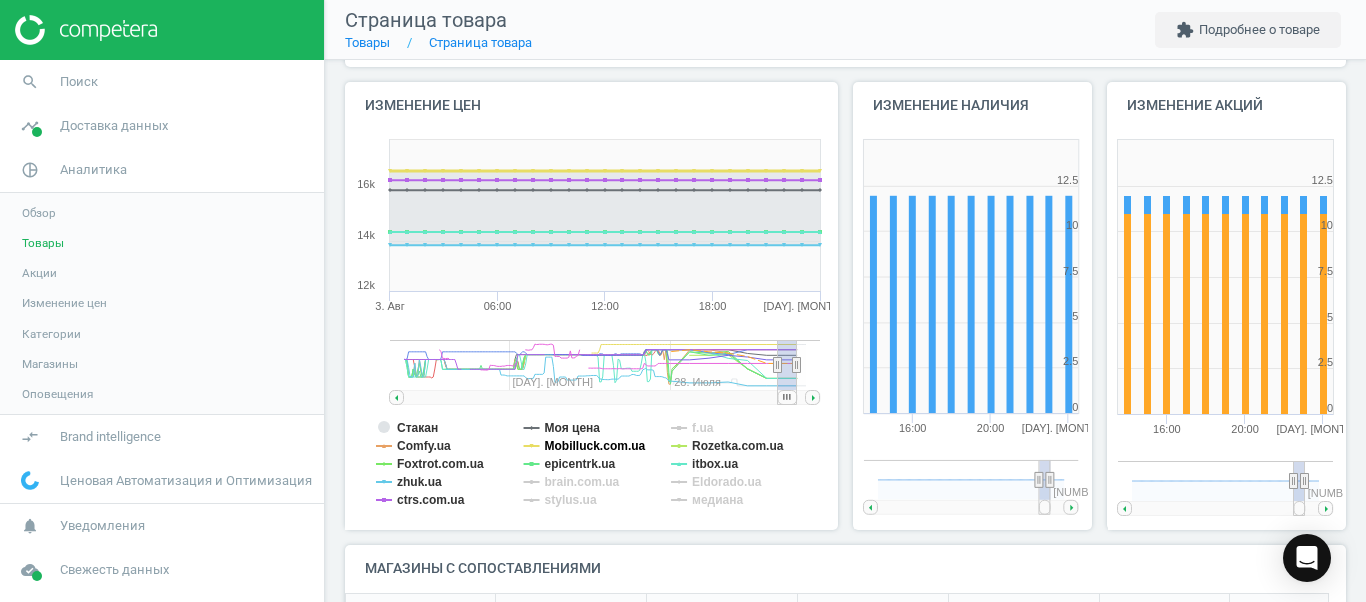 click on "Mobilluck.com.ua" 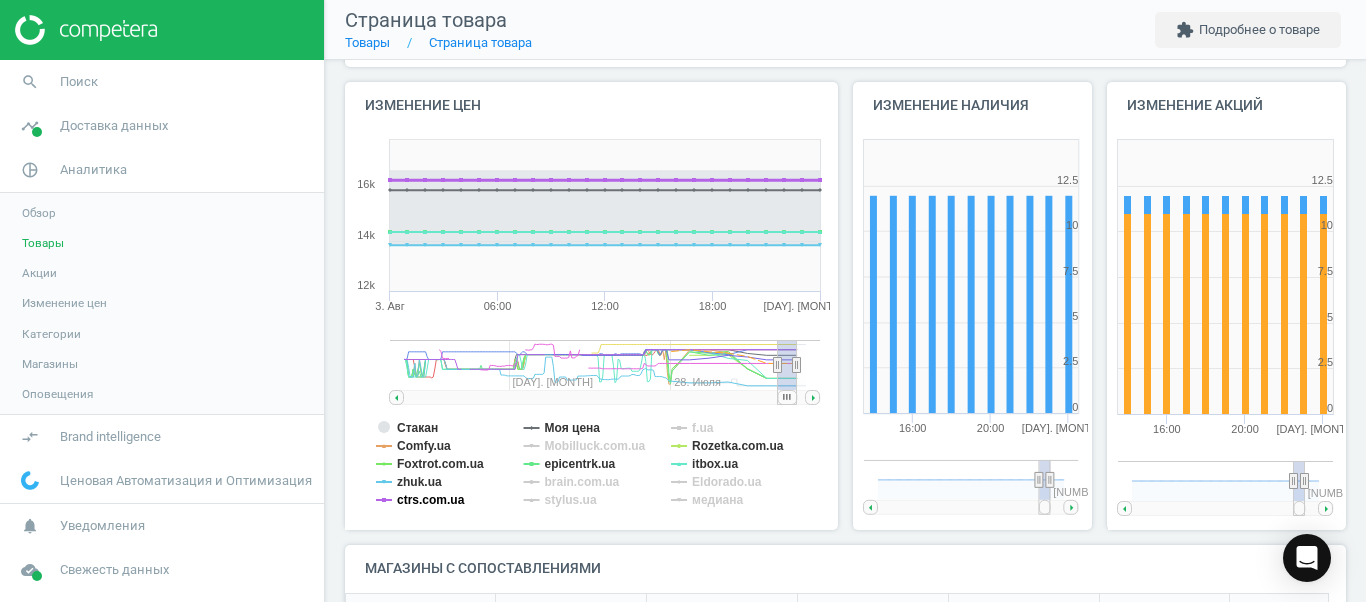 click on "ctrs.com.ua" 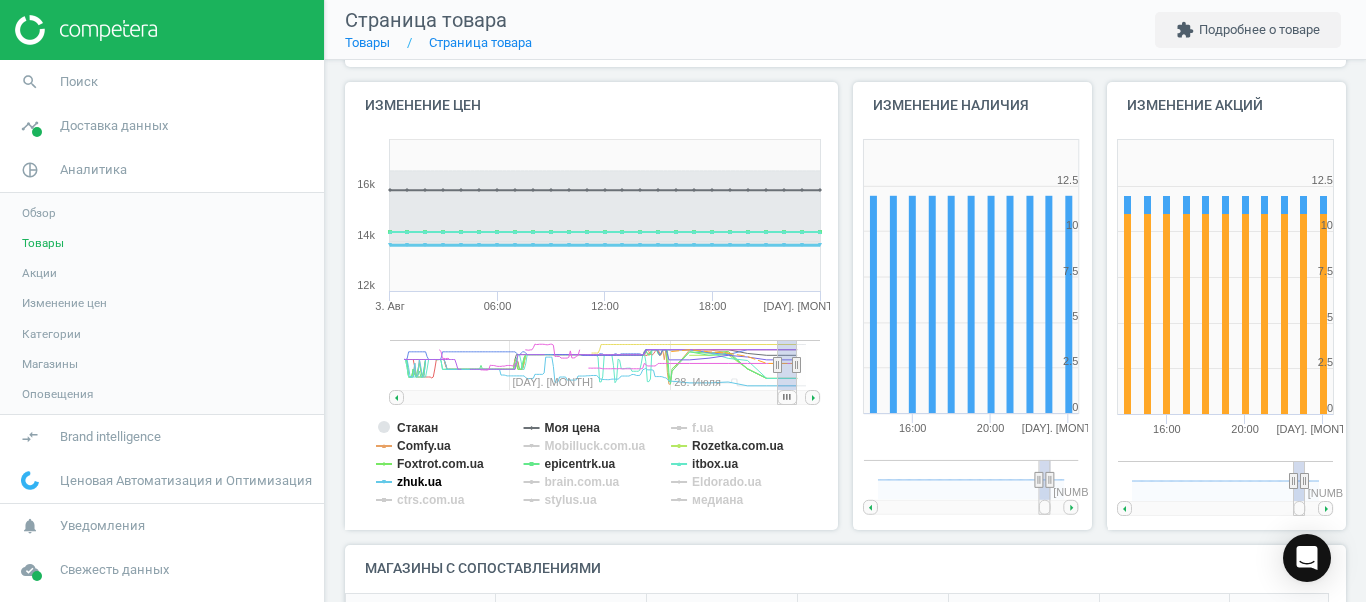 click on "zhuk.ua" 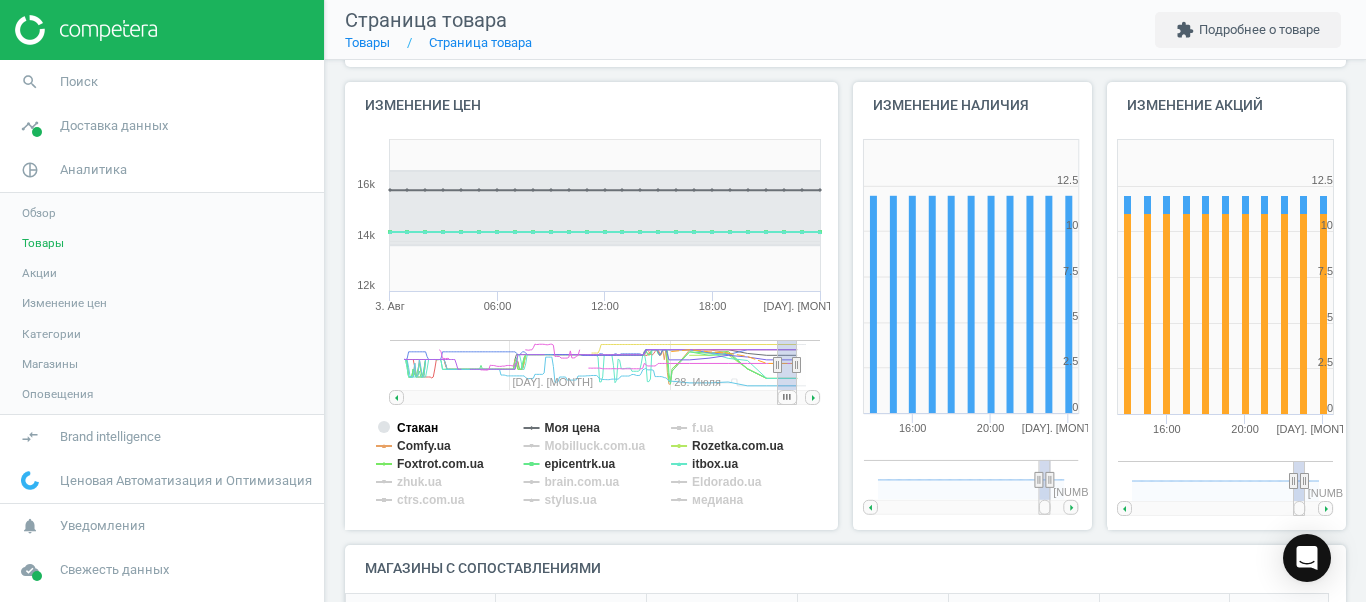 click on "Стакан" 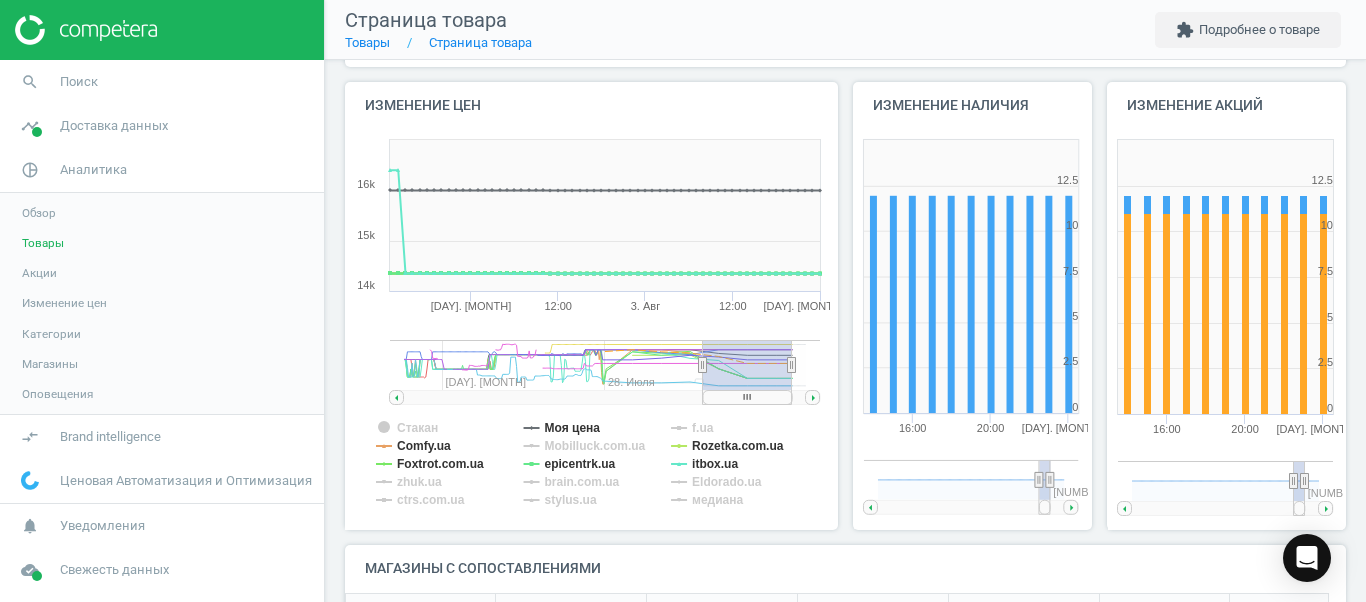 drag, startPoint x: 761, startPoint y: 369, endPoint x: 689, endPoint y: 386, distance: 73.97973 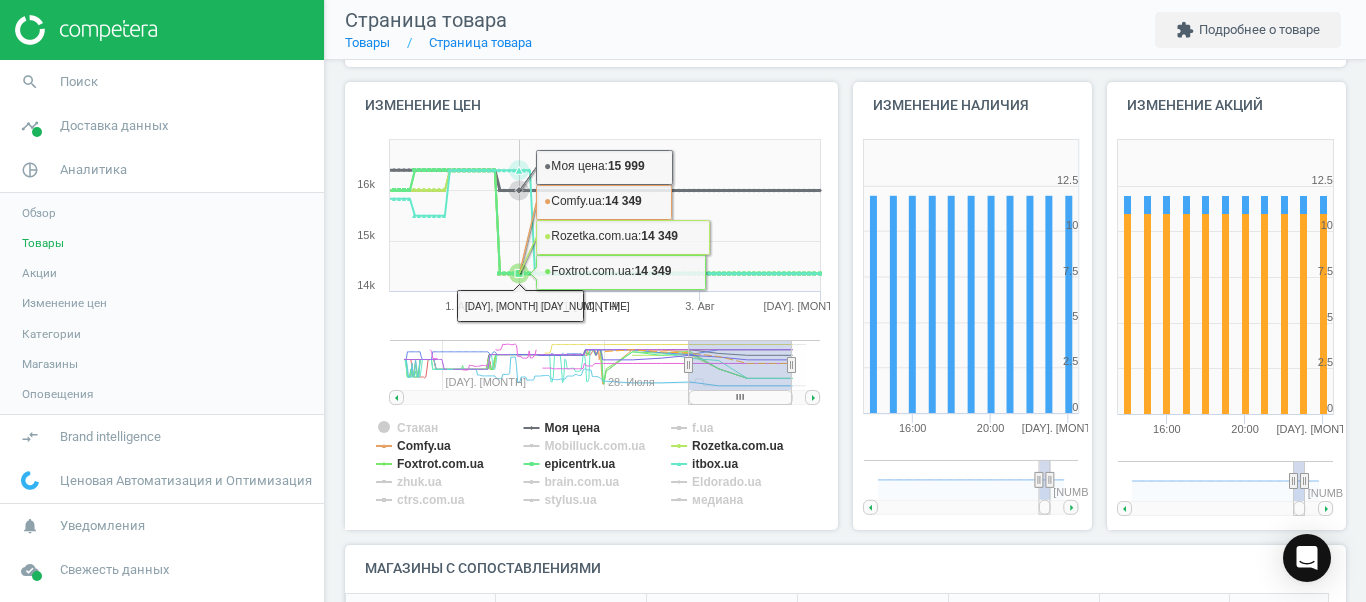 drag, startPoint x: 520, startPoint y: 197, endPoint x: 531, endPoint y: 199, distance: 11.18034 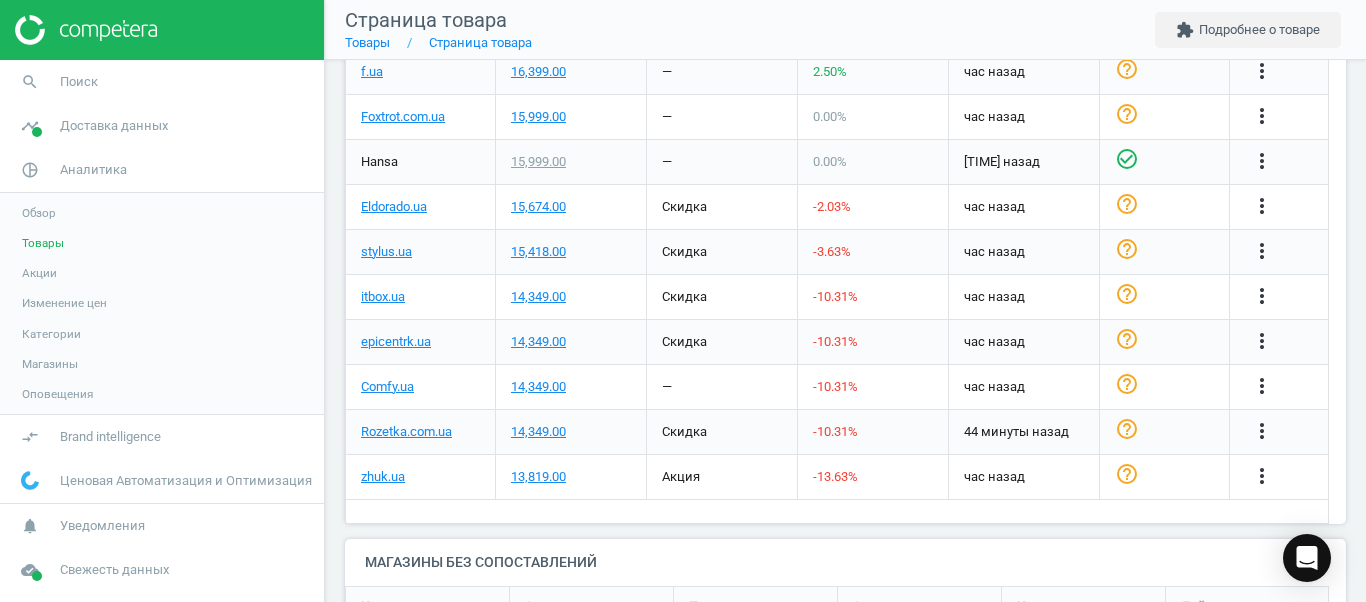 scroll, scrollTop: 898, scrollLeft: 0, axis: vertical 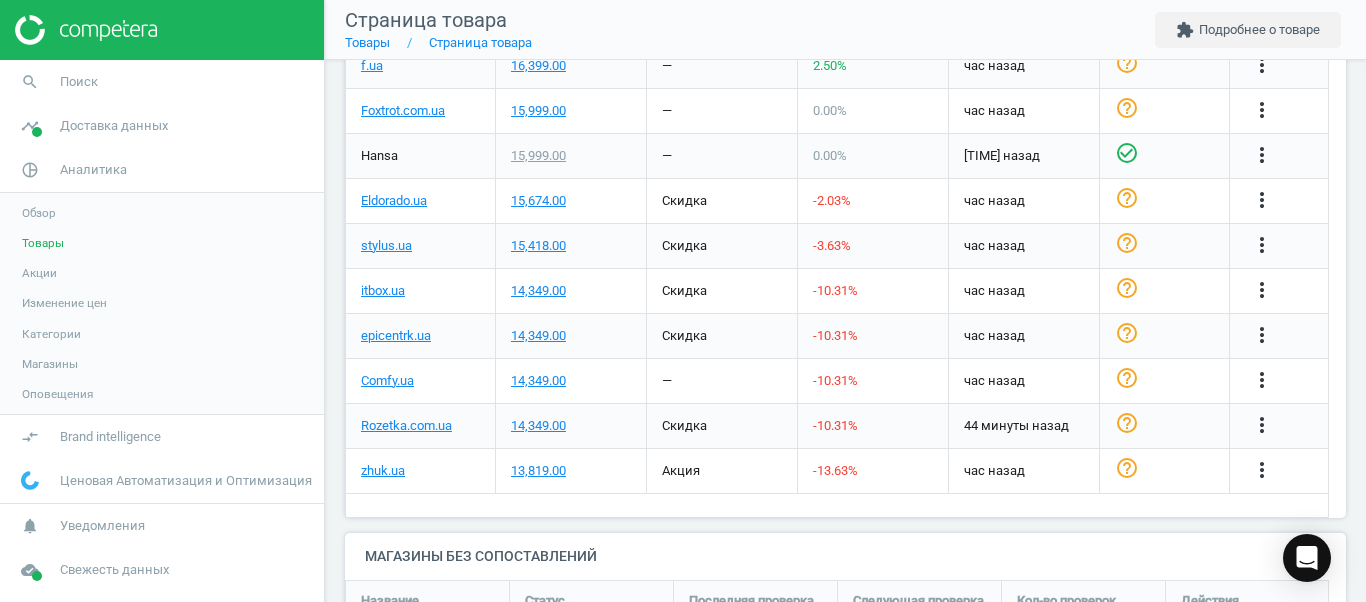 click on "14,349.00" at bounding box center (571, 426) 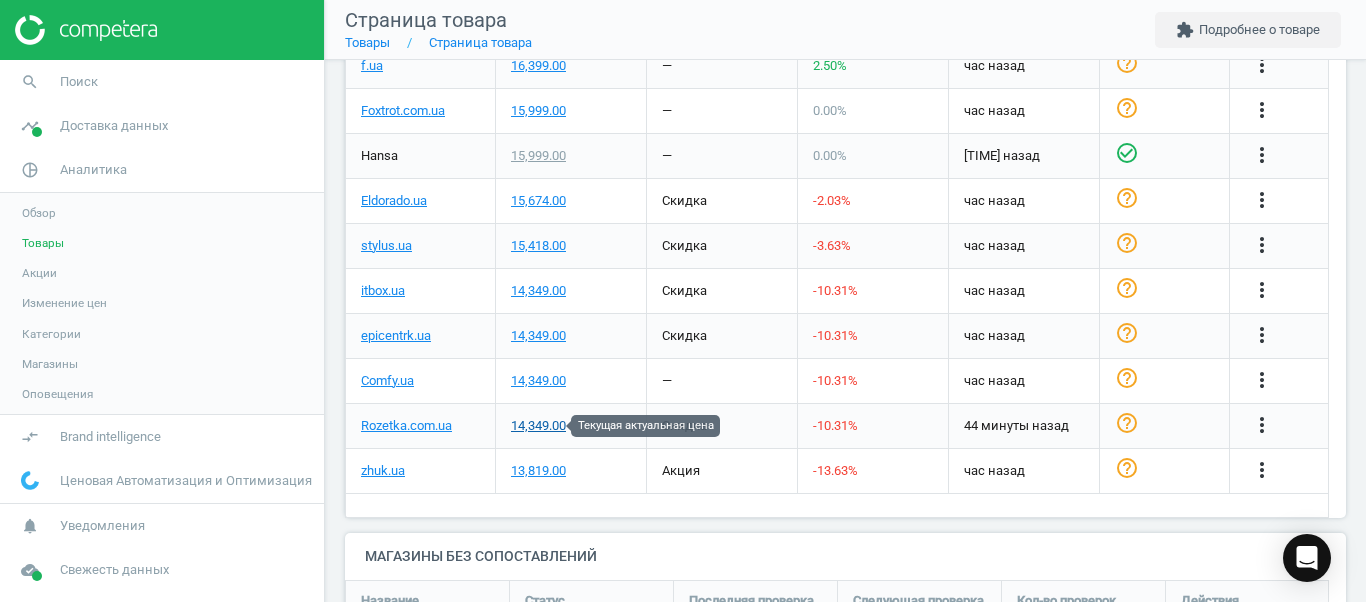 click on "14,349.00" at bounding box center (538, 426) 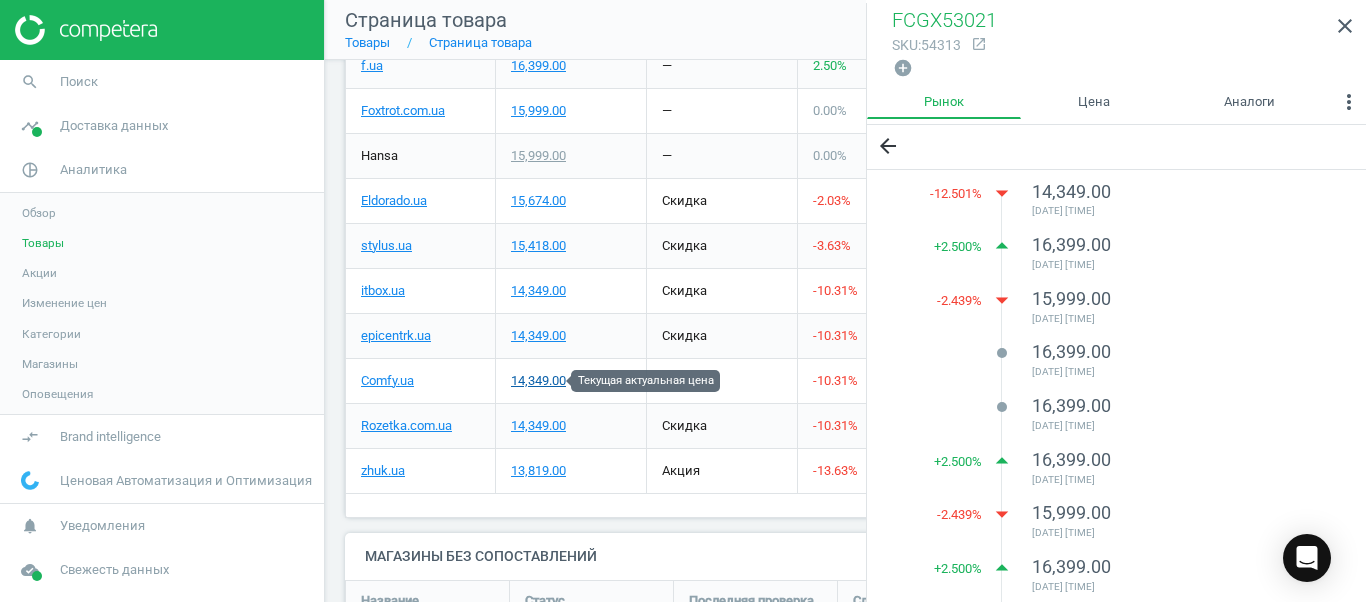 click on "14,349.00" at bounding box center (538, 381) 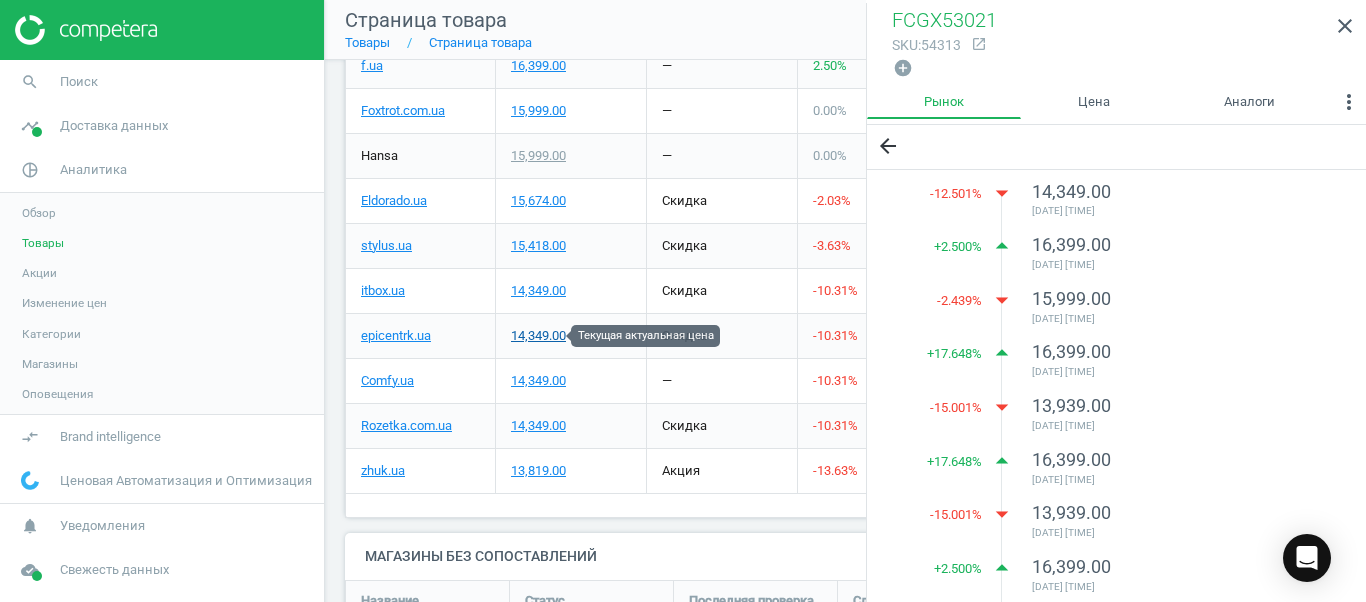 click on "14,349.00" at bounding box center [538, 336] 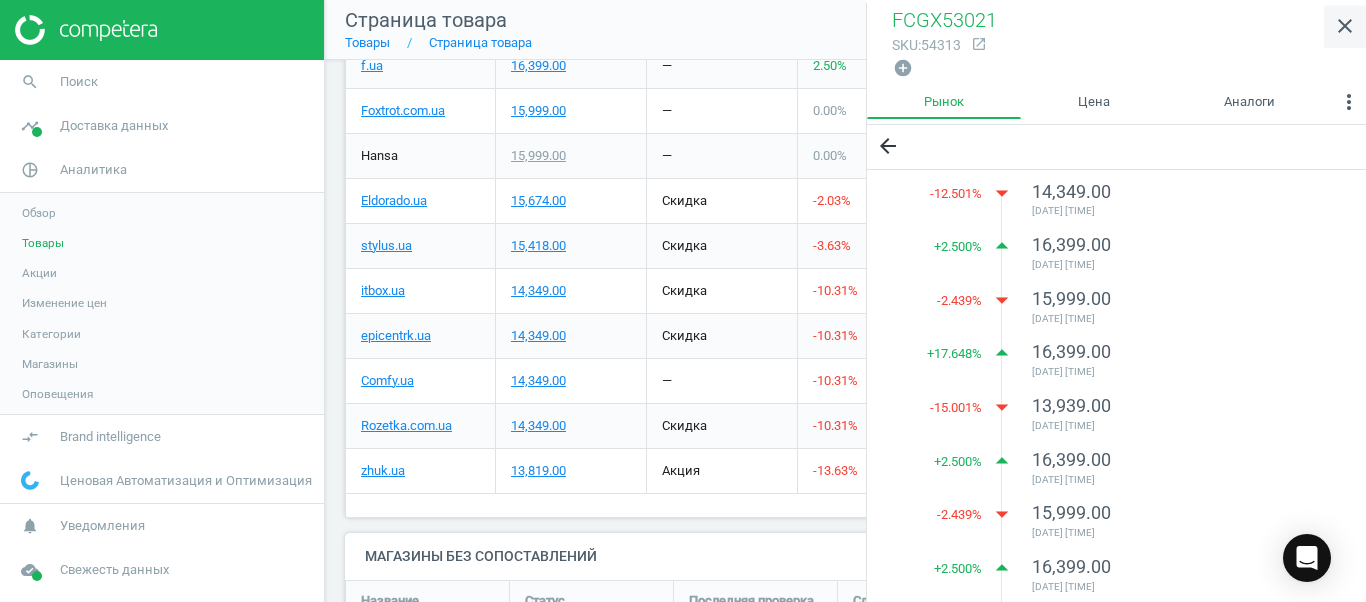 click on "close" at bounding box center (1345, 26) 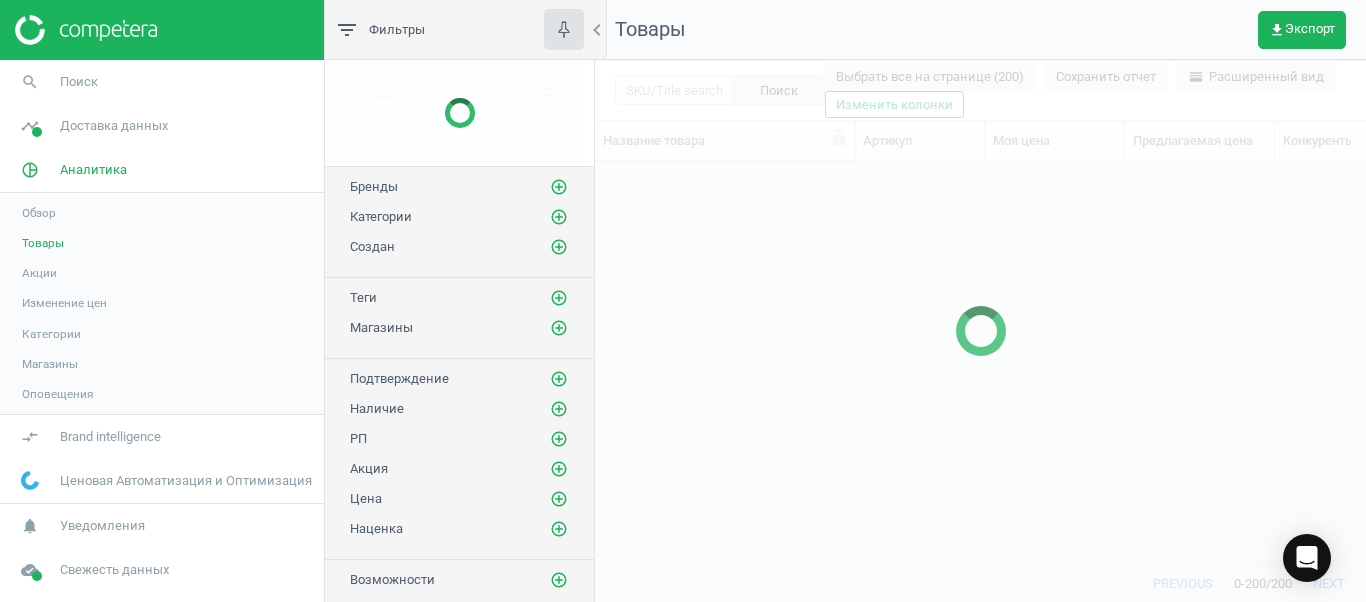 scroll, scrollTop: 18, scrollLeft: 18, axis: both 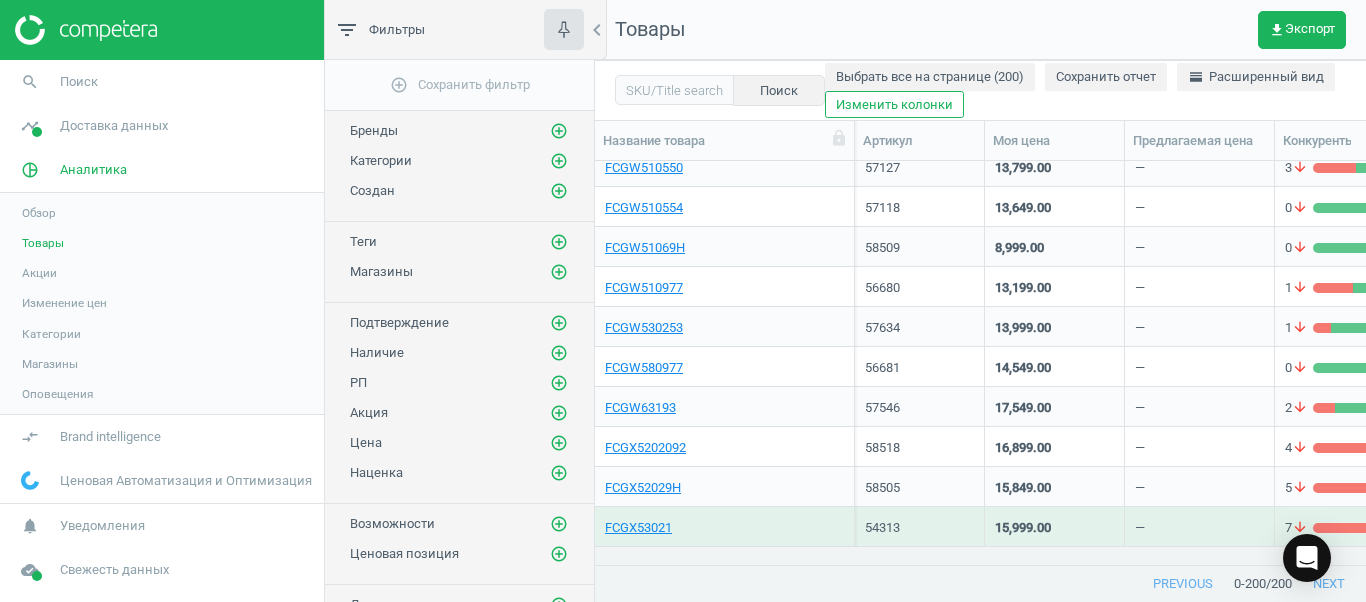 click on "FCGX52029H" at bounding box center (724, 491) 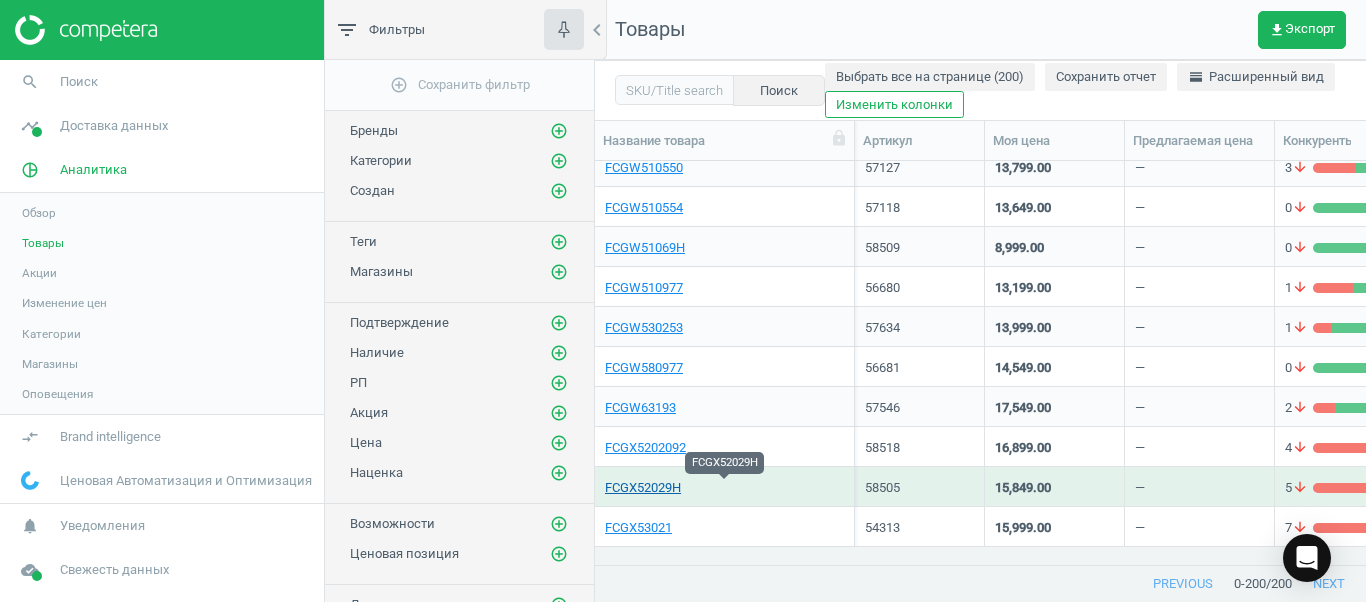 click on "FCGX52029H" at bounding box center [643, 488] 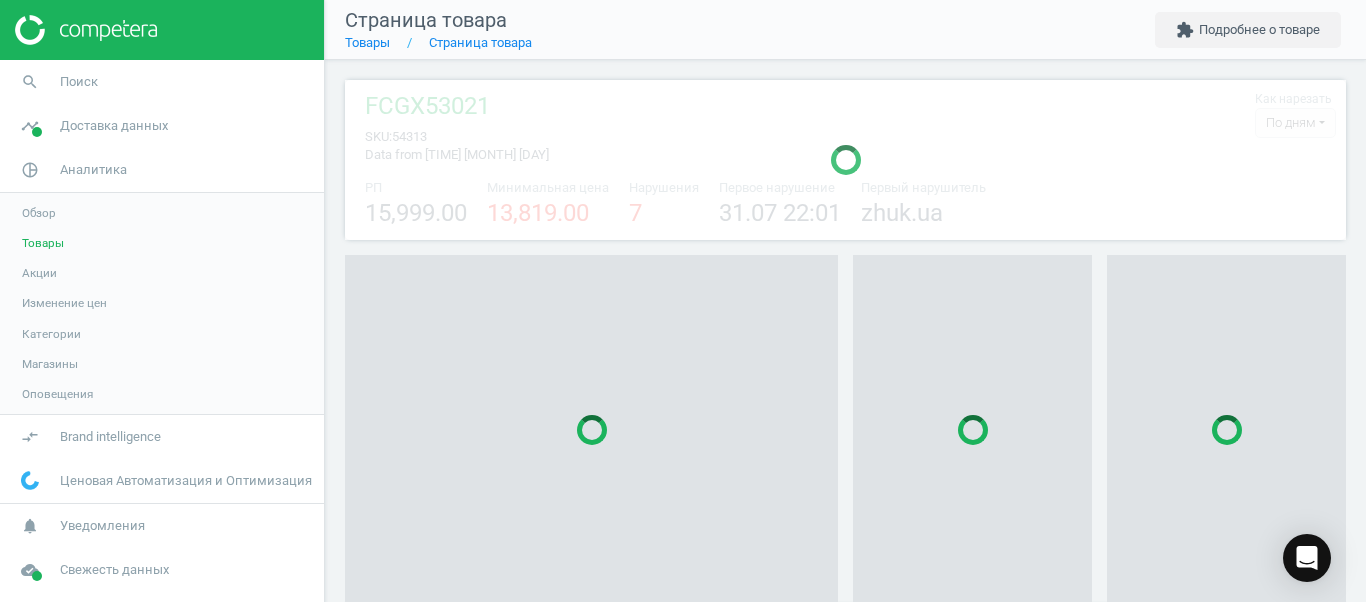 scroll, scrollTop: 27, scrollLeft: 27, axis: both 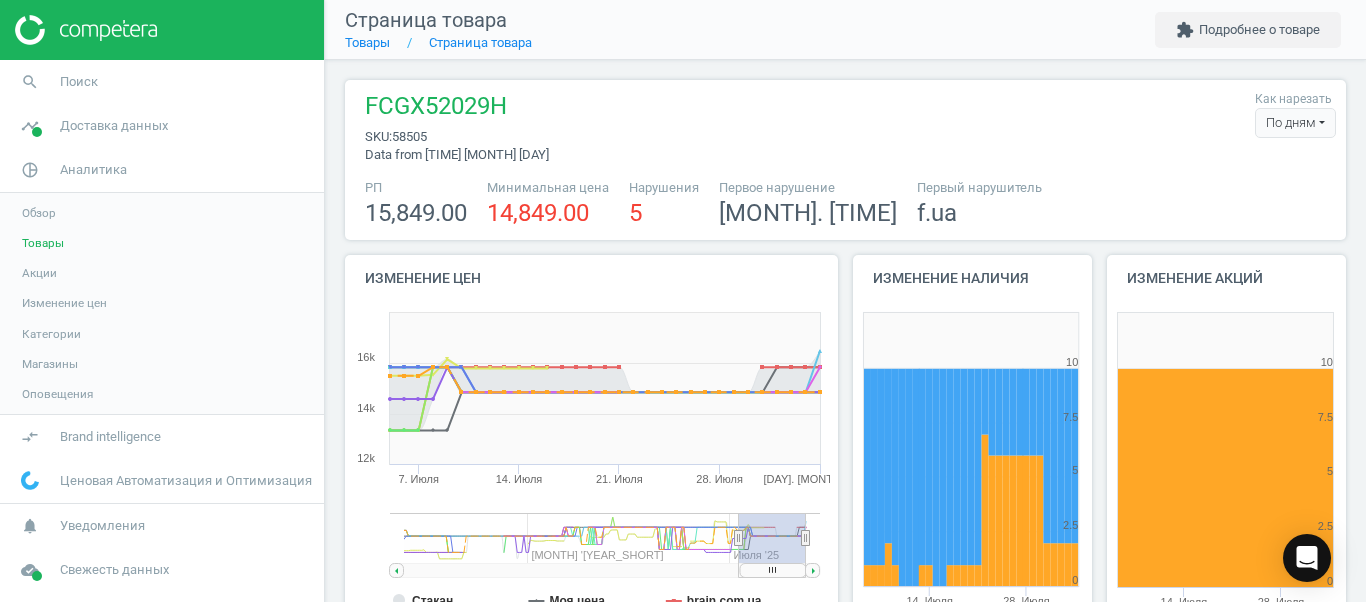 click on "По дням" at bounding box center [1295, 123] 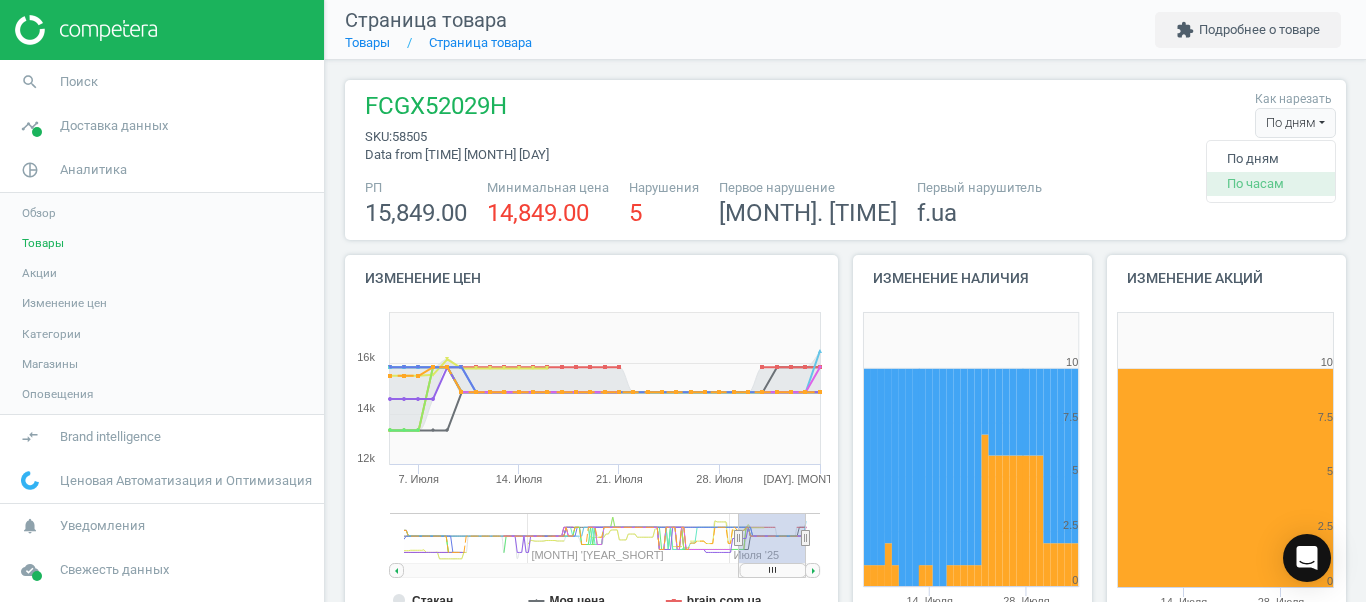 click on "По часам" at bounding box center (1271, 184) 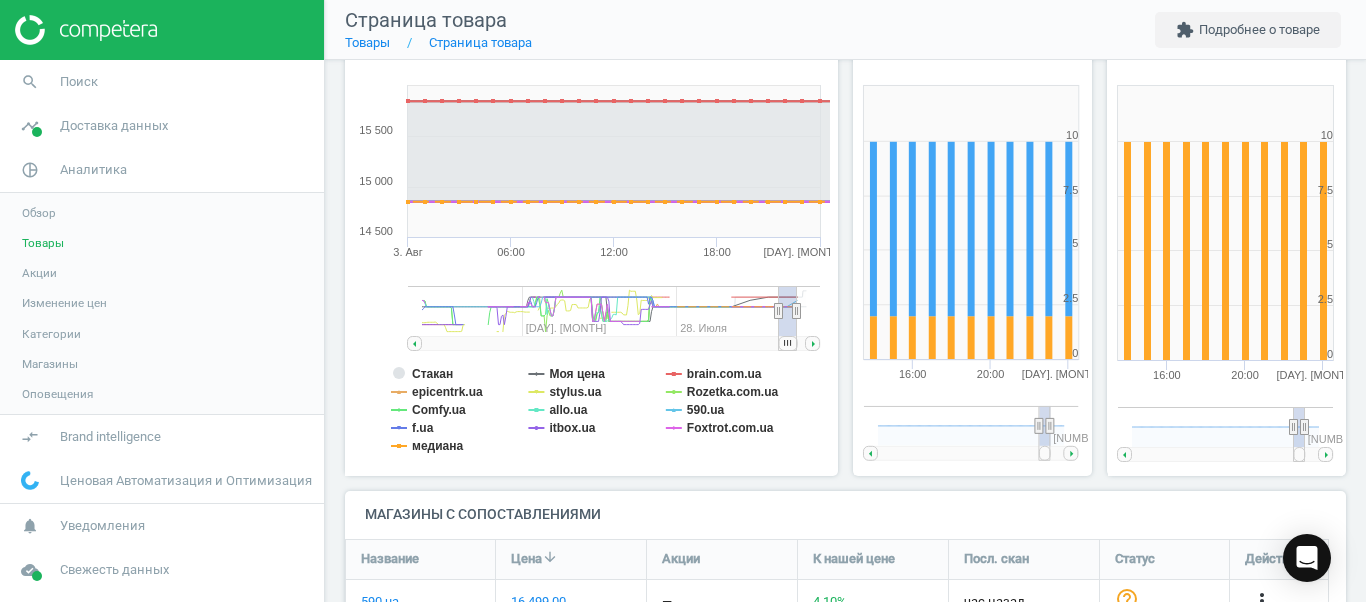 scroll, scrollTop: 281, scrollLeft: 0, axis: vertical 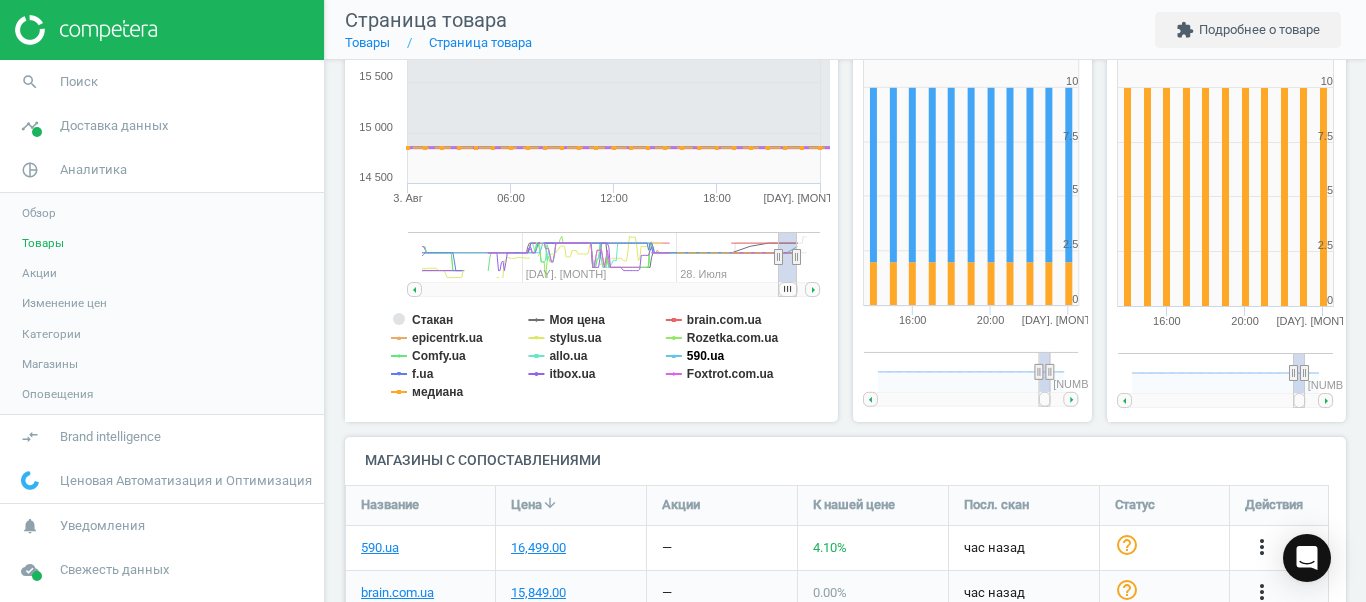 click on "590.ua" 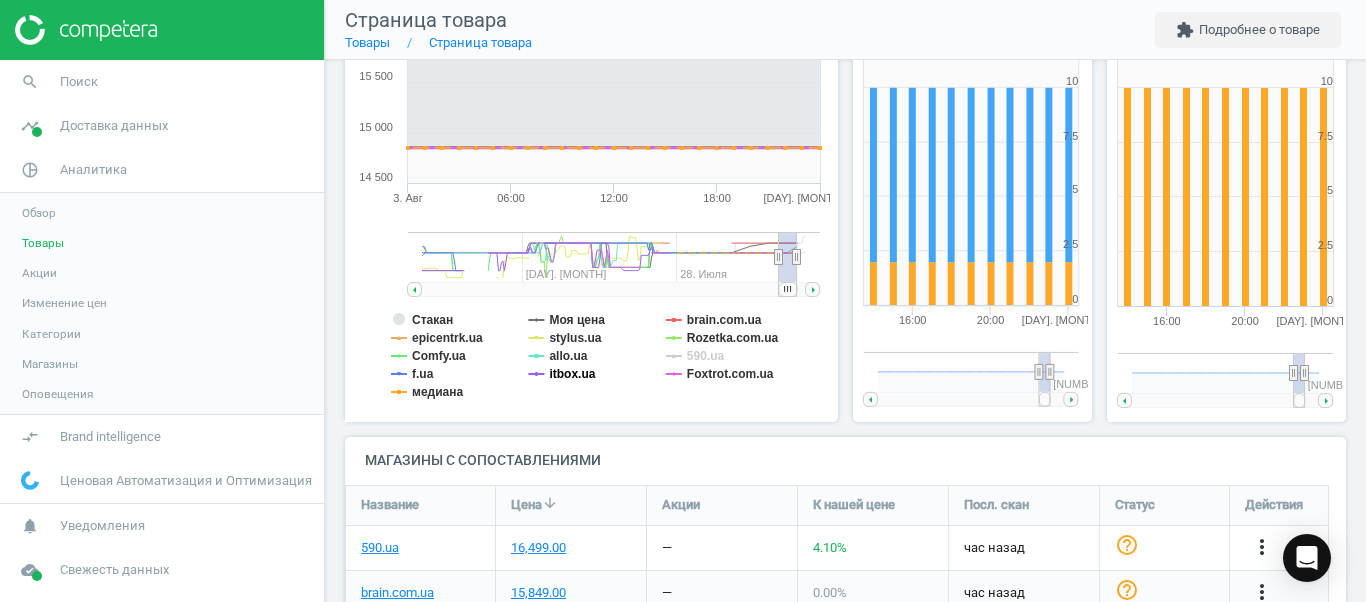 click on "itbox.ua" 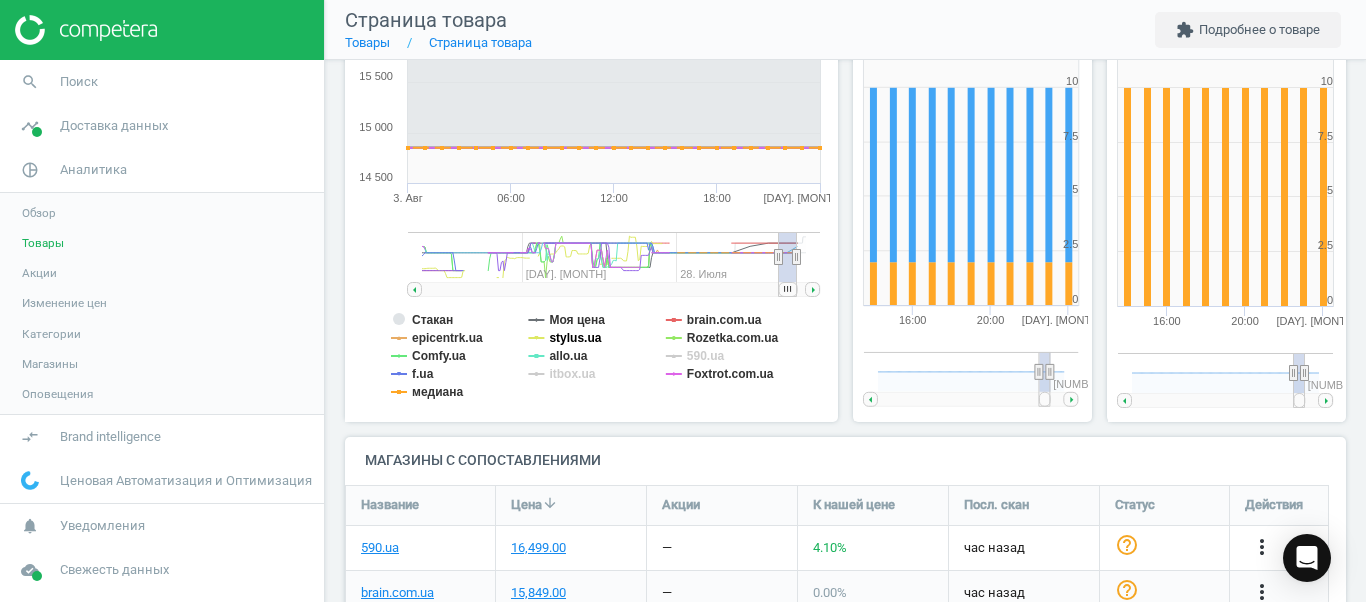 click on "stylus.ua" 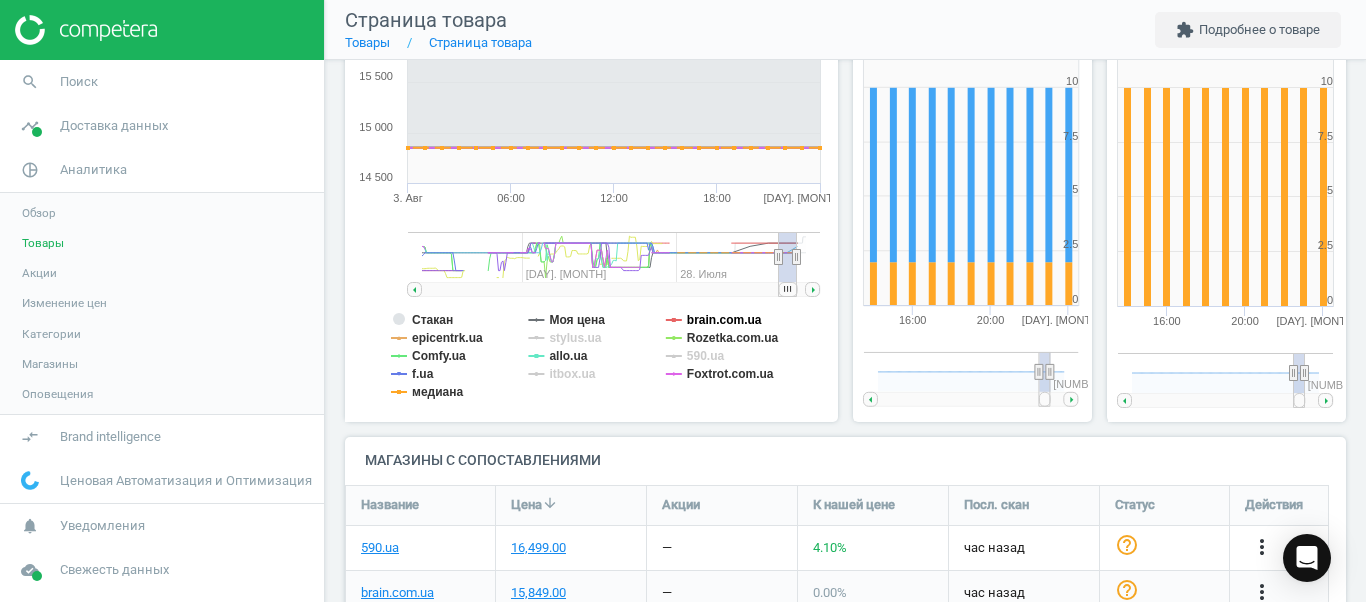 click on "brain.com.ua" 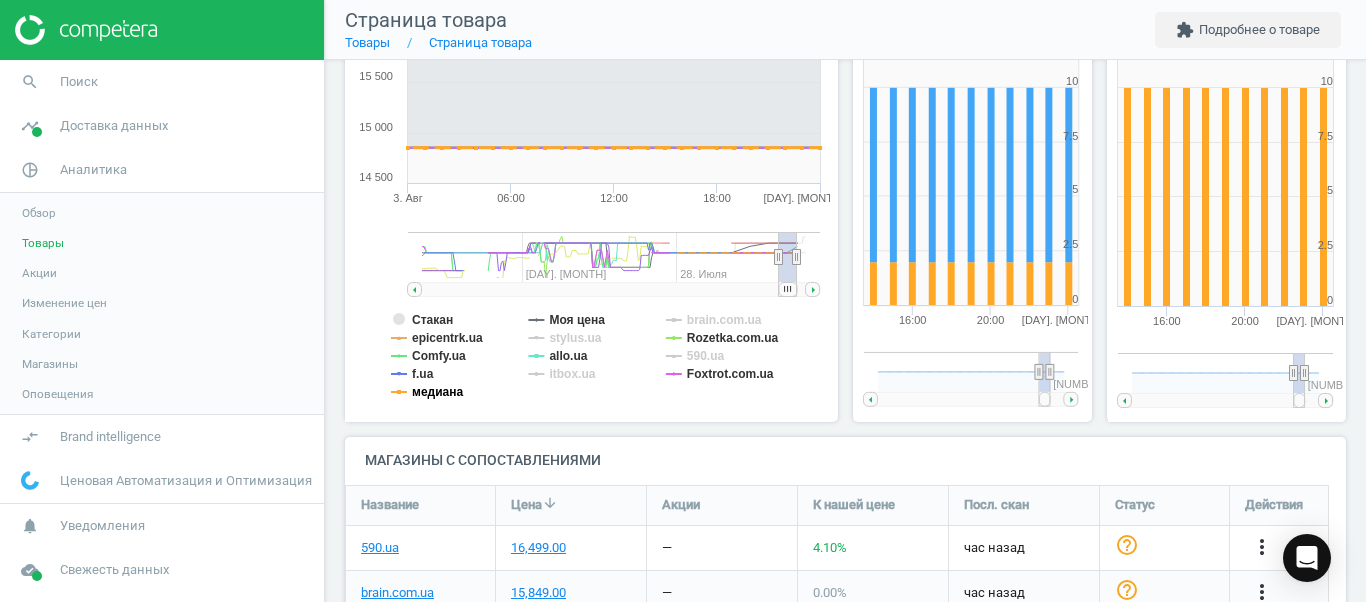 click on "медиана" 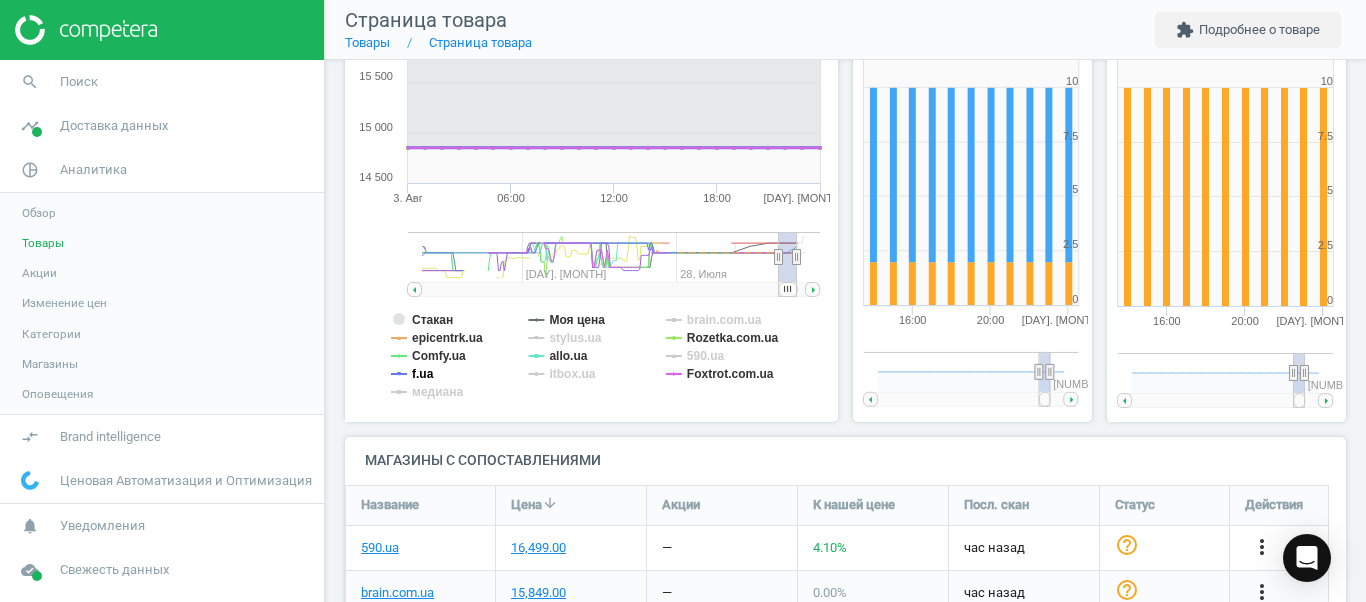 click on "f.ua" 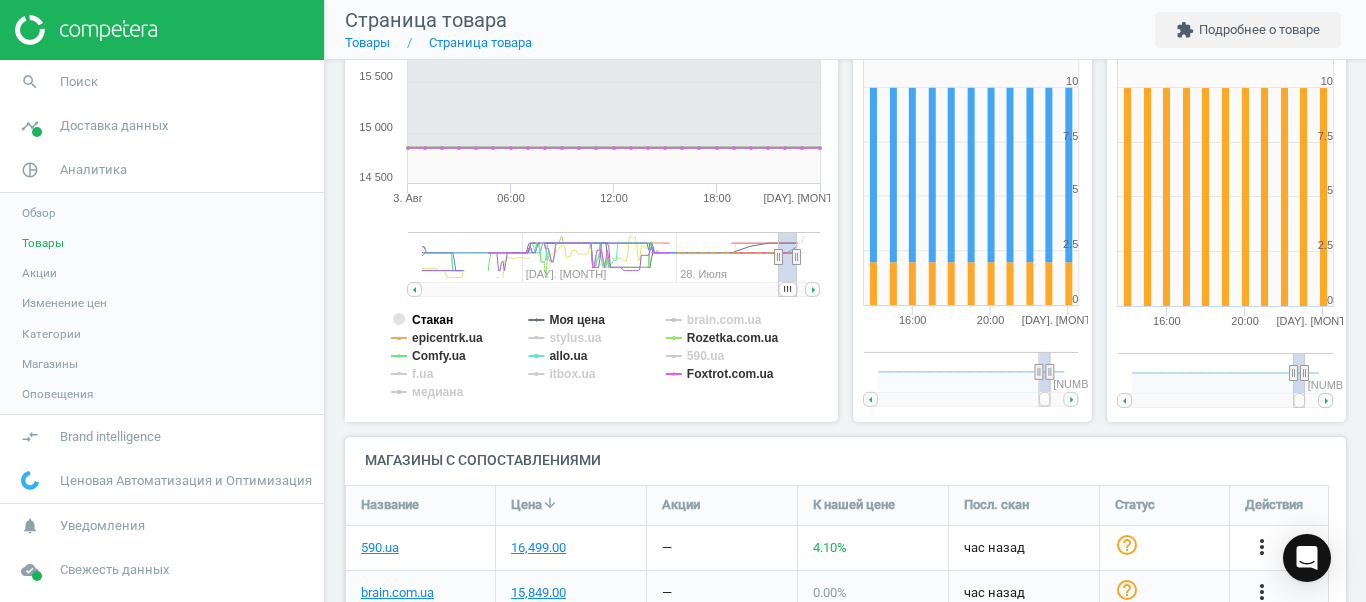 click on "Стакан" 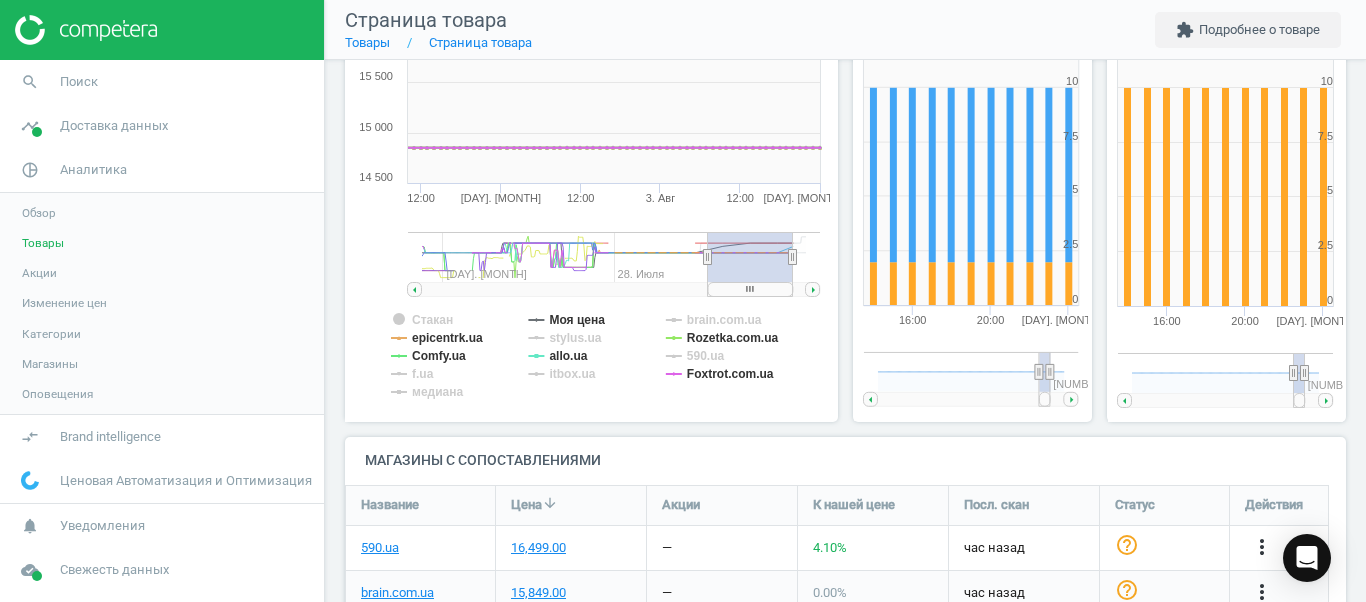 drag, startPoint x: 765, startPoint y: 259, endPoint x: 700, endPoint y: 275, distance: 66.94027 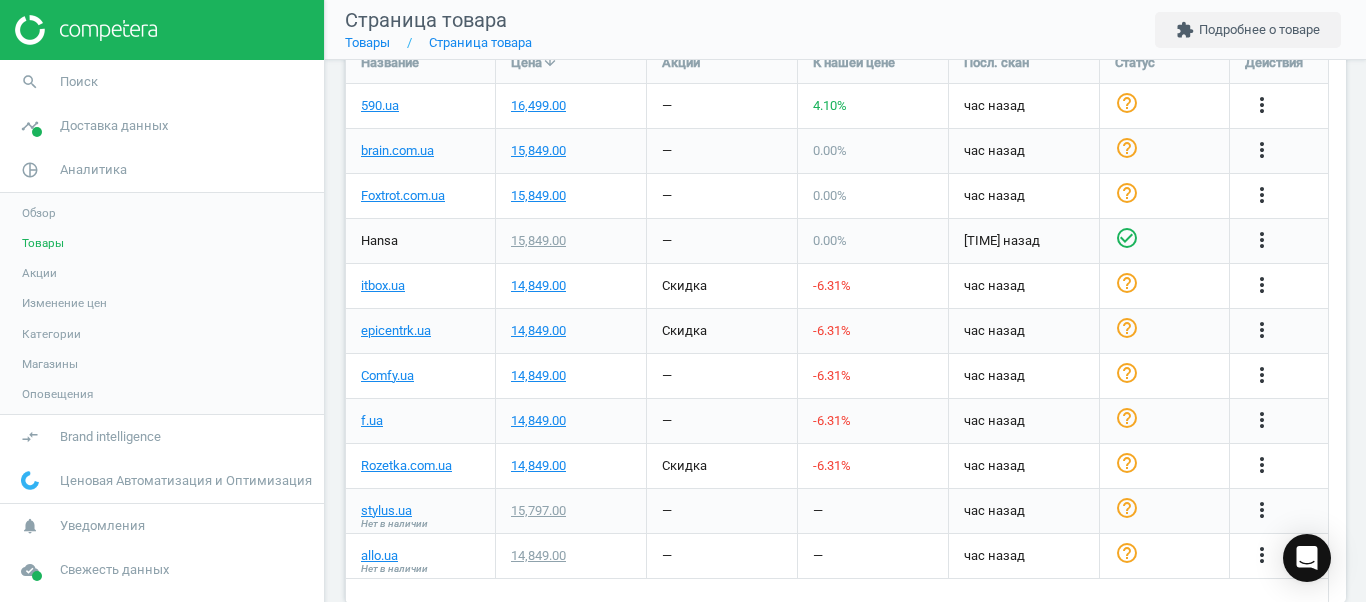 scroll, scrollTop: 716, scrollLeft: 0, axis: vertical 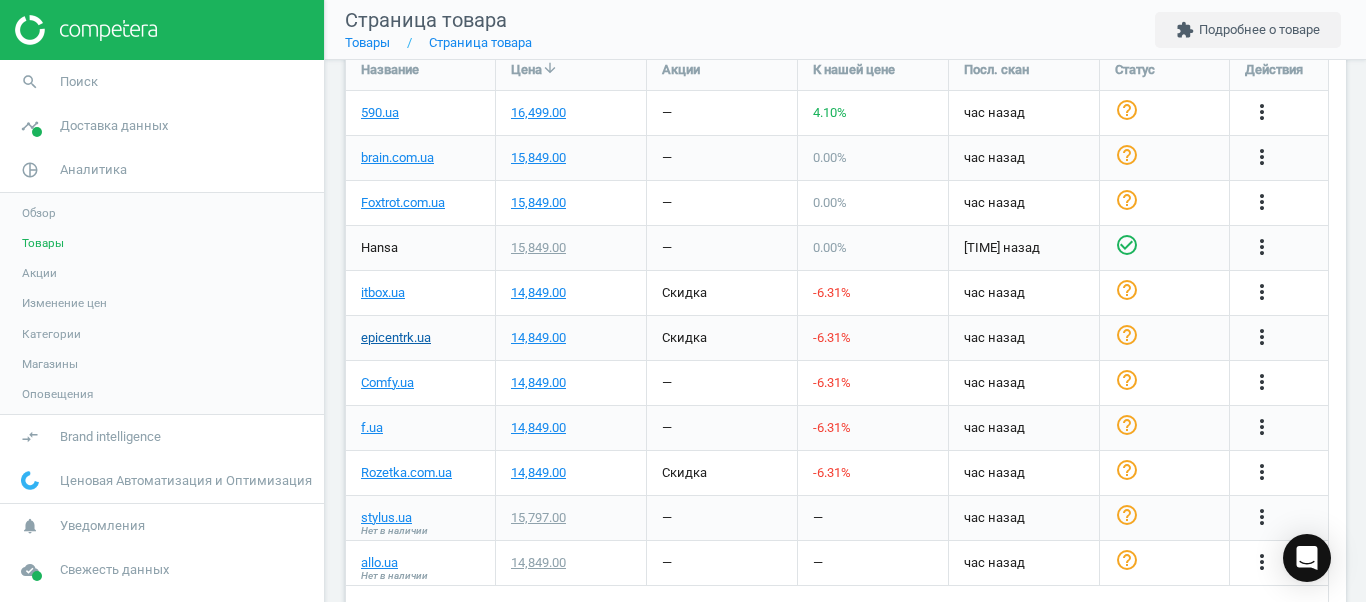 click on "epicentrk.ua" at bounding box center [396, 338] 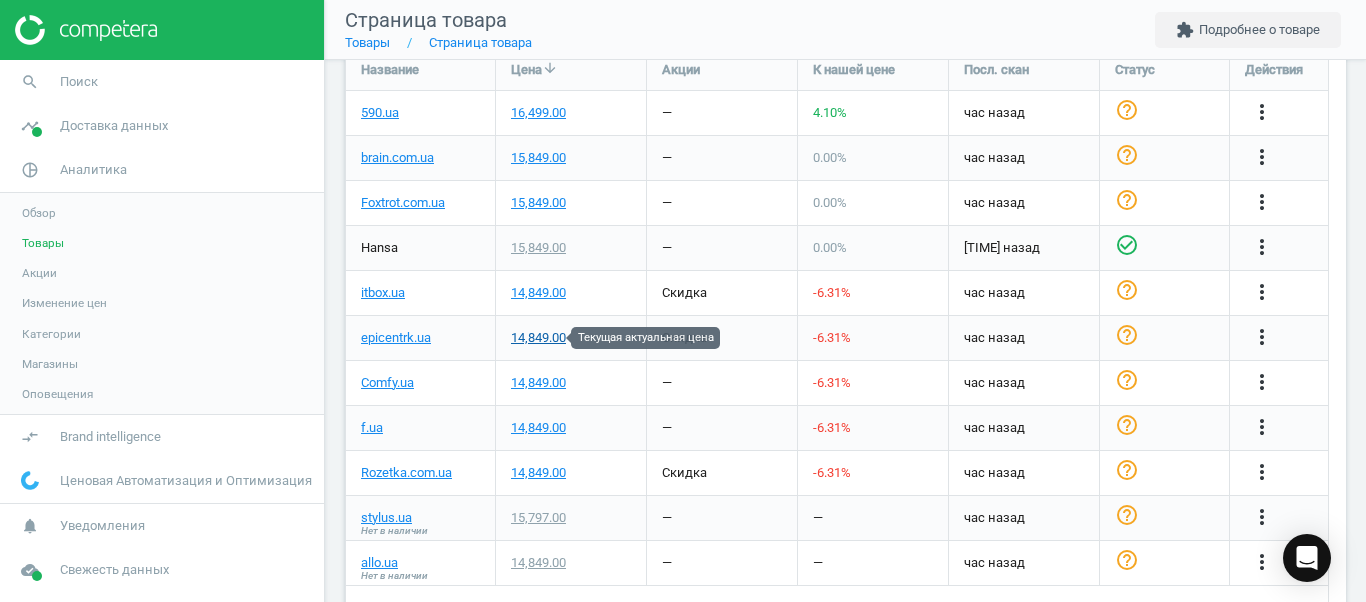 click on "14,849.00" at bounding box center (538, 338) 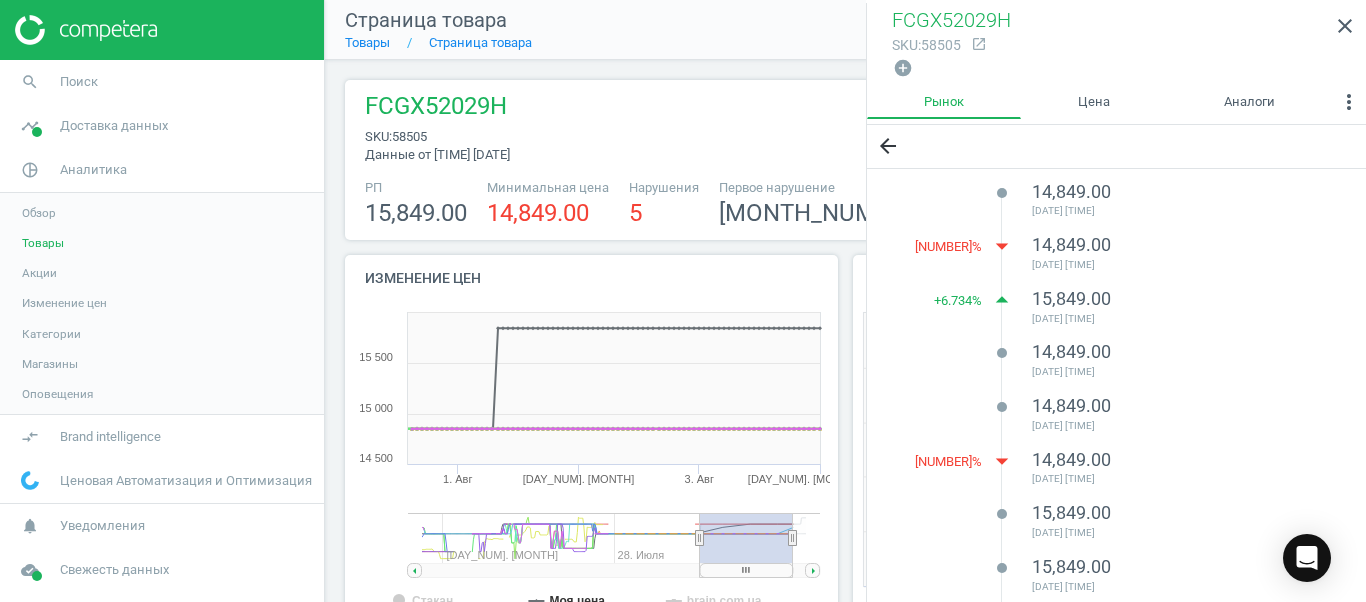 scroll, scrollTop: 0, scrollLeft: 0, axis: both 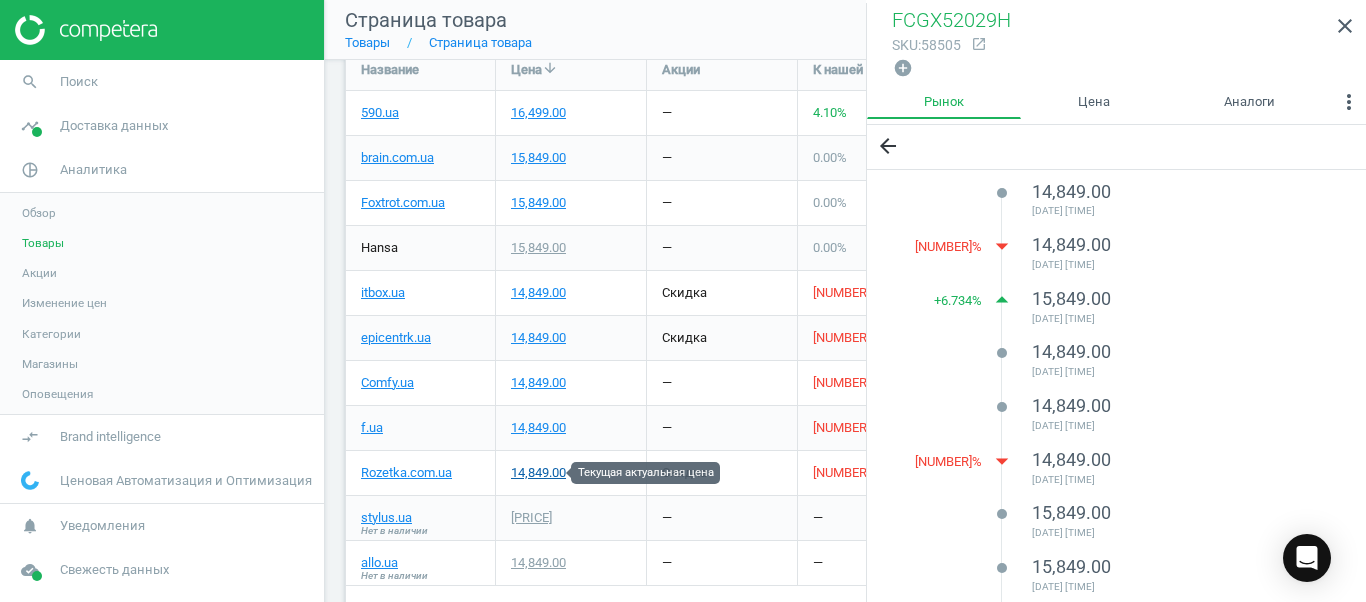 click on "14,849.00" at bounding box center (538, 473) 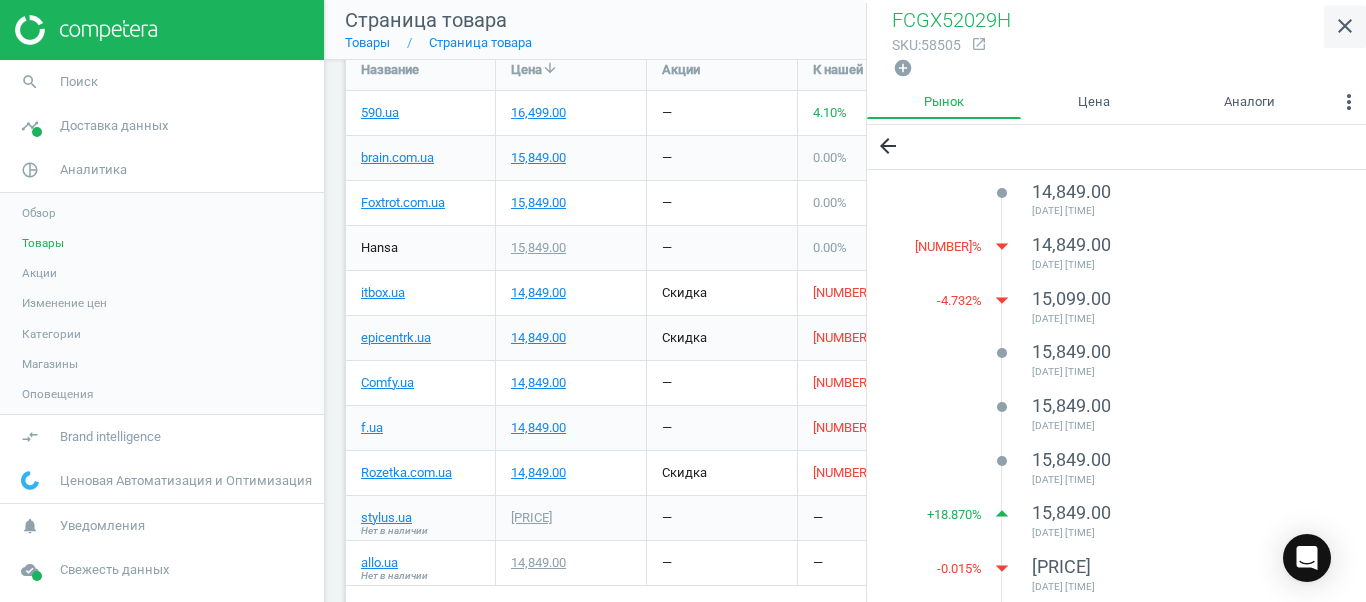 click on "close" at bounding box center [1345, 26] 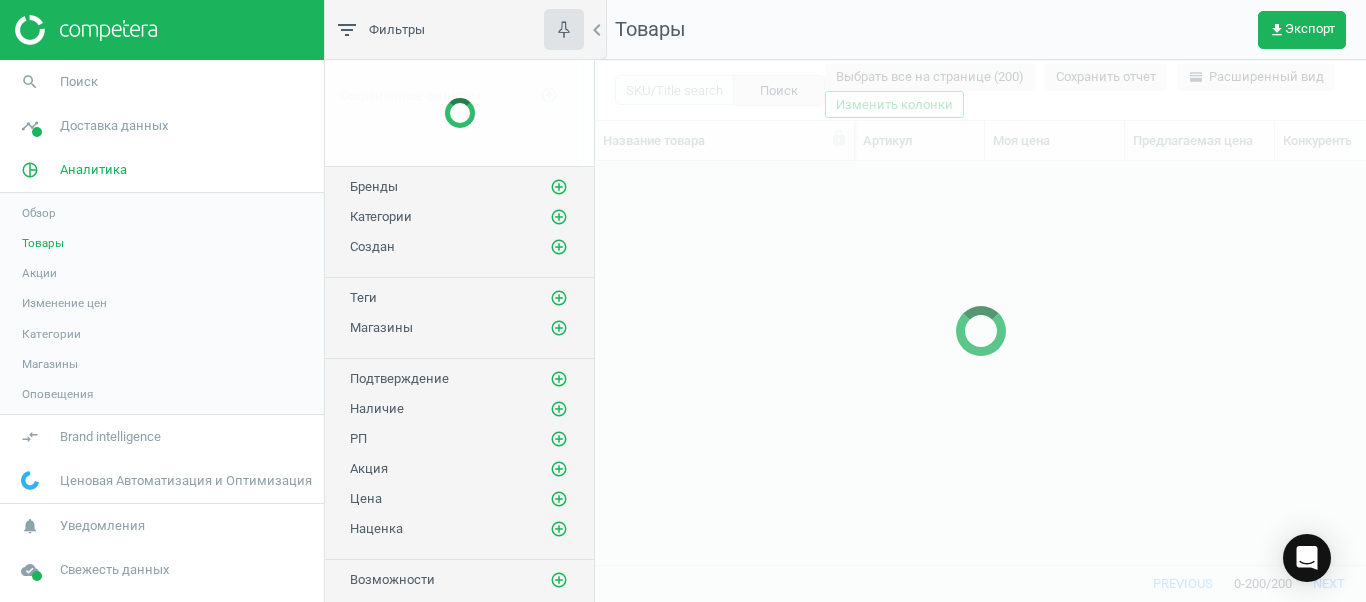 scroll, scrollTop: 18, scrollLeft: 18, axis: both 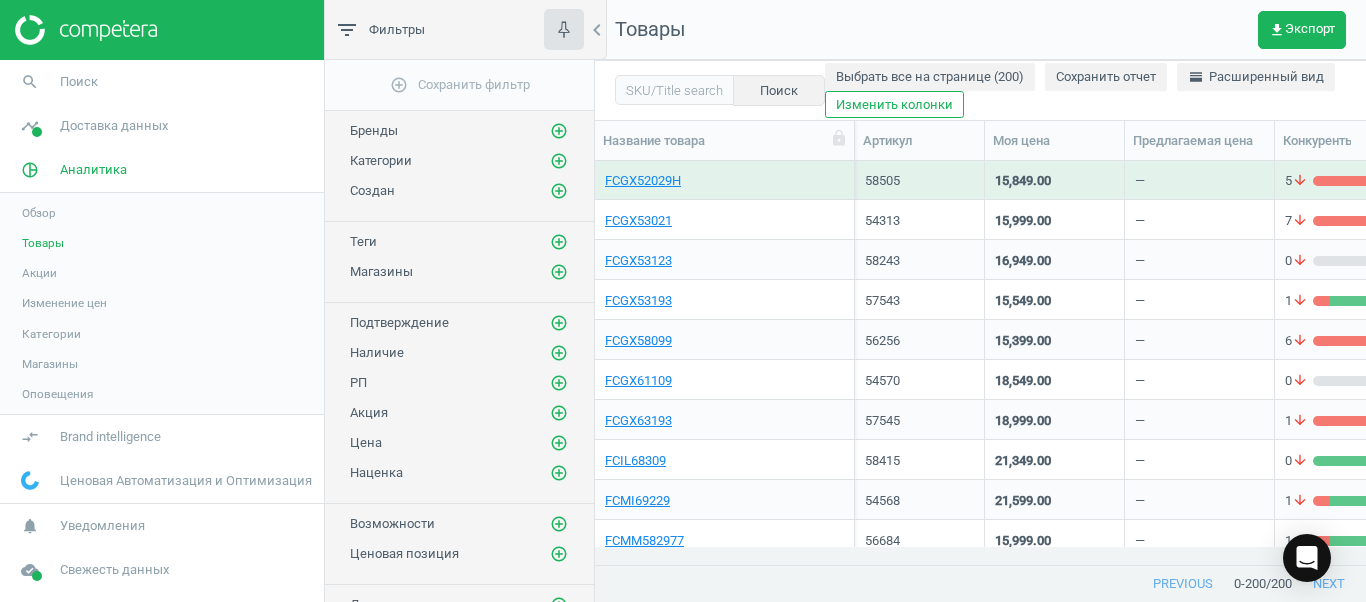 click on "[CODE][NUMBER] [NUMBER] [PRICE] — [NUMBER] [ICON] [NUMBER] [ICON] [NUMBER] [ICON] [NUMBER] [ICON] [NUMBER] [TEXT] [NUMBER] [TEXT] [NUMBER] [TEXT] — — — — — — — — — — — — — — — — — — [NUMBER] [NUMBER] — — — — — [NUMBER] — [NUMBER] [NUMBER] — — — — — — — — — — — — — — — — — — — — — — — [CODE][NUMBER] [NUMBER] [PRICE] — [NUMBER] [ICON] [NUMBER] [ICON] [NUMBER] [ICON] [NUMBER] [ICON] [NUMBER] [TEXT] [NUMBER] [TEXT] [NUMBER] [TEXT] — — — — — — — — — — — — — — — — — — — — — [NUMBER] [NUMBER] — — — — — [NUMBER] — — [NUMBER] — — — — — — — — — — — — — — — — — — — — — — — — [CODE][NUMBER] [NUMBER] [PRICE] — [NUMBER] [ICON] [NUMBER] [ICON] [NUMBER] [ICON] [NUMBER] [ICON] [NUMBER] [TEXT] [NUMBER] [TEXT] [NUMBER] [TEXT] [NUMBER] [PRICE] [PRICE] [PRICE] — [PRICE] — — [PRICE] — — [PRICE] — — — [NUMBER] [NUMBER] — [NUMBER] — [NUMBER] — — — — — [NUMBER] [NUMBER] — — — — — — — [NUMBER] [NUMBER] — — — — — — — [NUMBER] [NUMBER]" at bounding box center [980, 354] 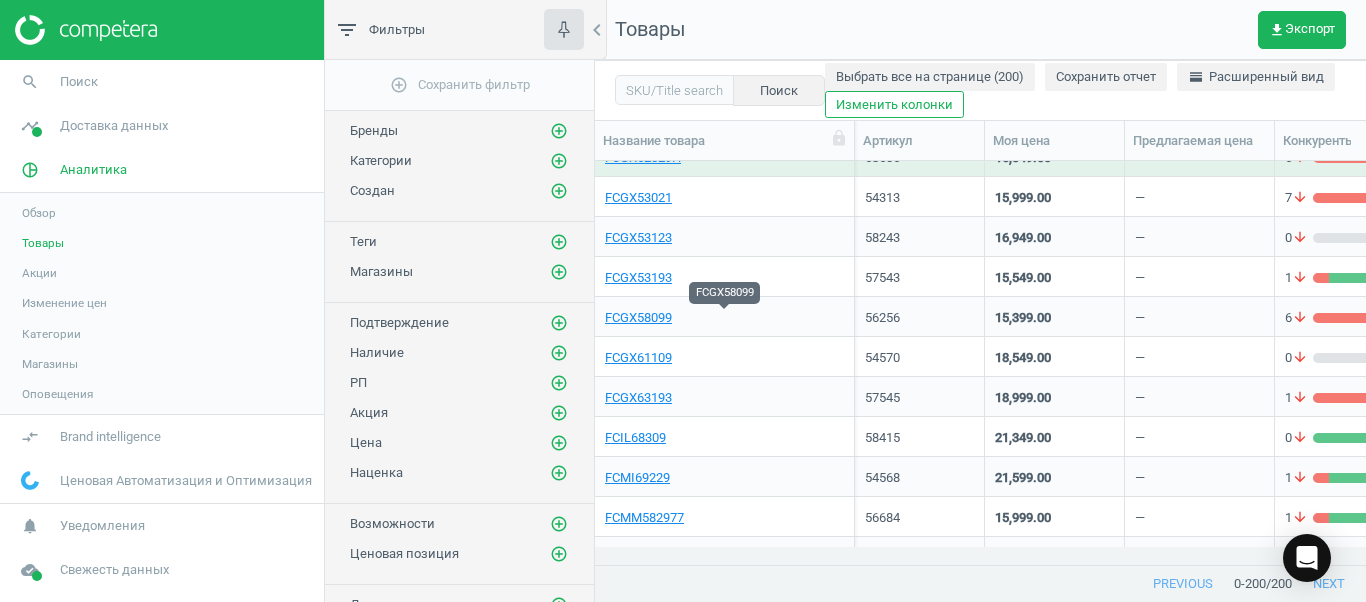 click on "FCGX58099" at bounding box center [638, 318] 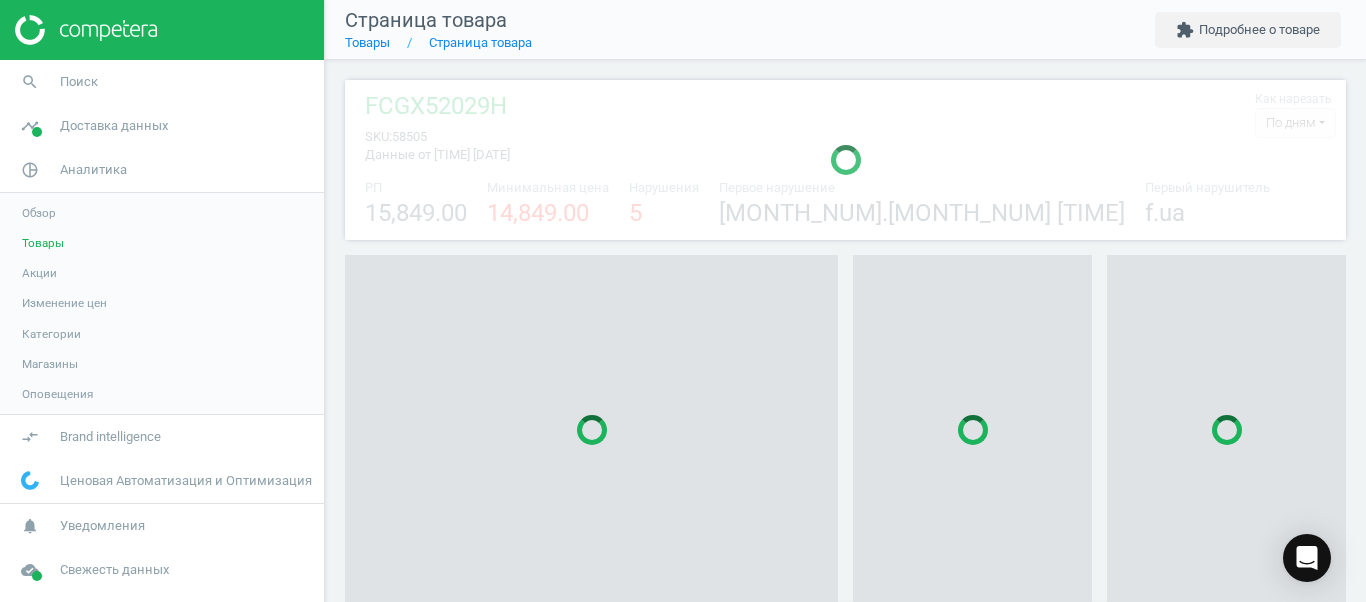 scroll, scrollTop: 27, scrollLeft: 27, axis: both 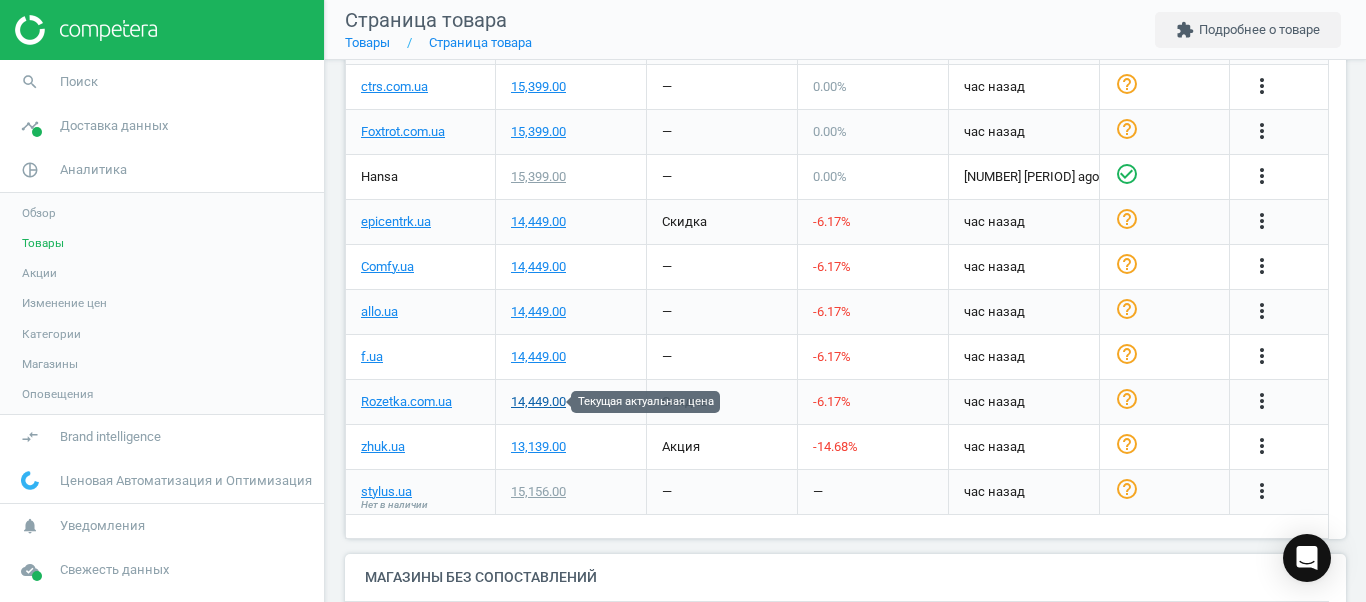 click on "14,449.00" at bounding box center (538, 402) 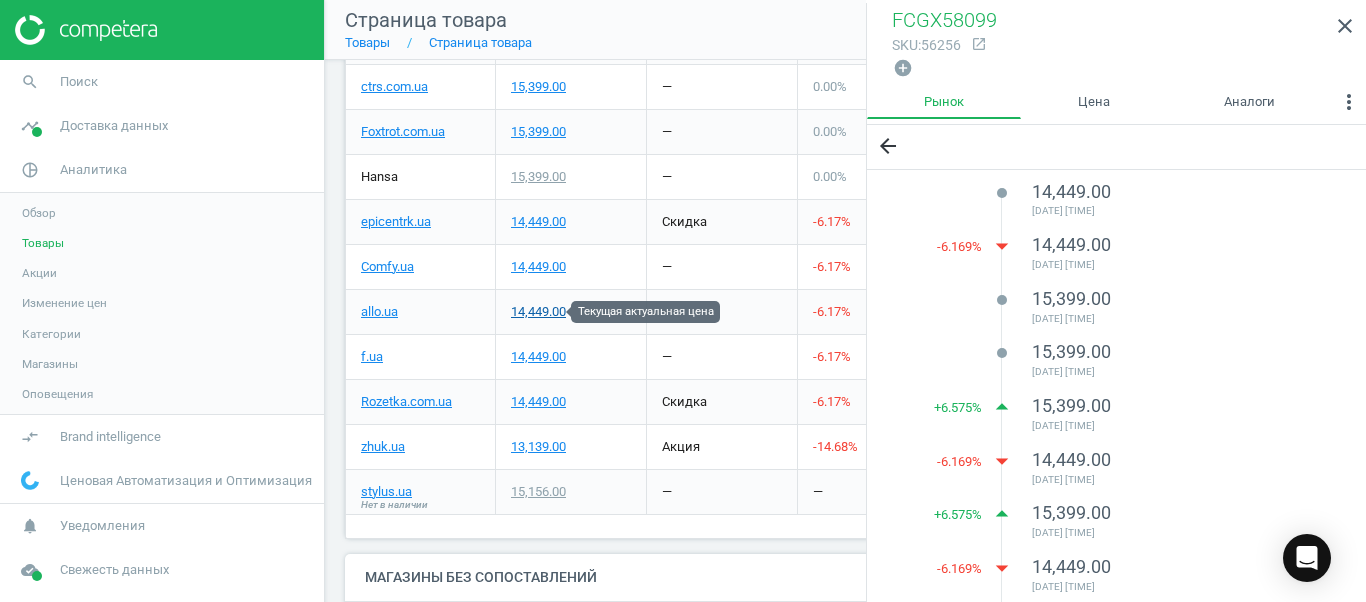 click on "14,449.00" at bounding box center [538, 312] 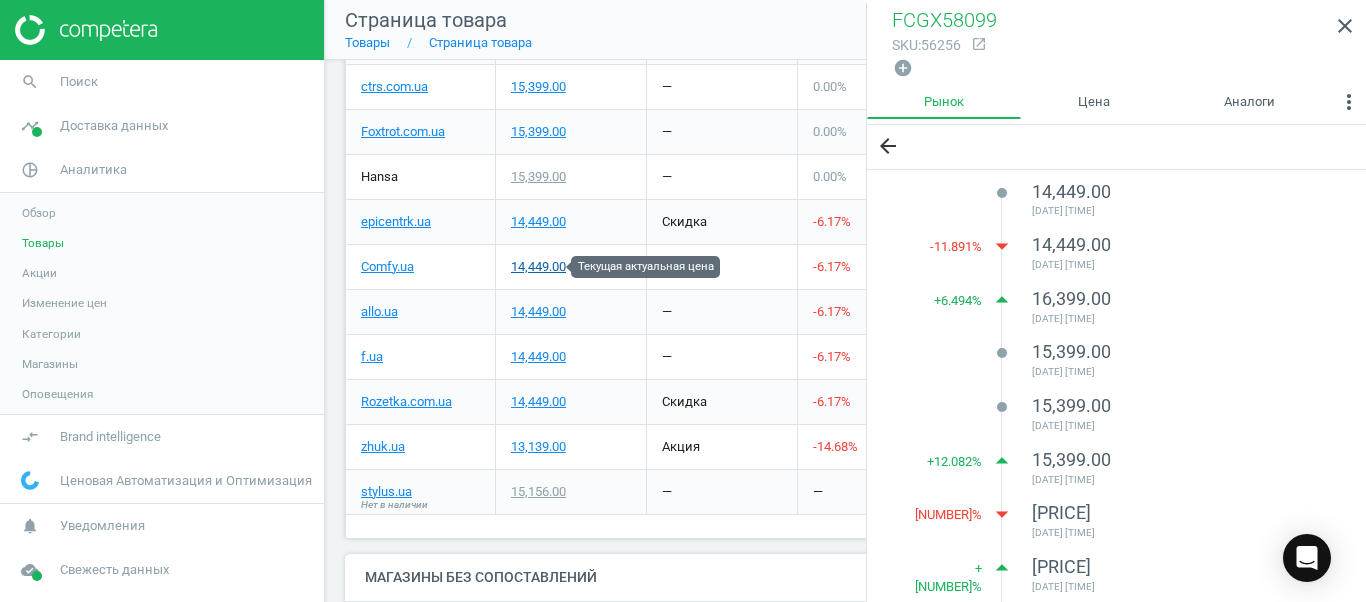 click on "14,449.00" at bounding box center (538, 267) 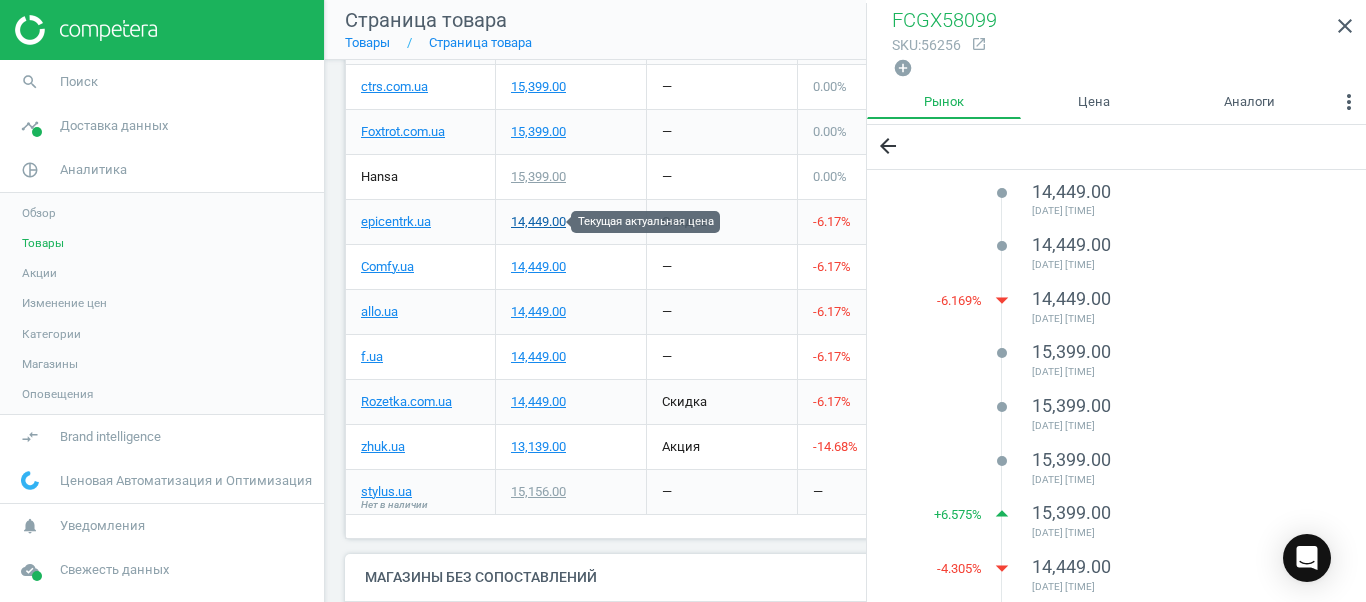 click on "14,449.00" at bounding box center (538, 222) 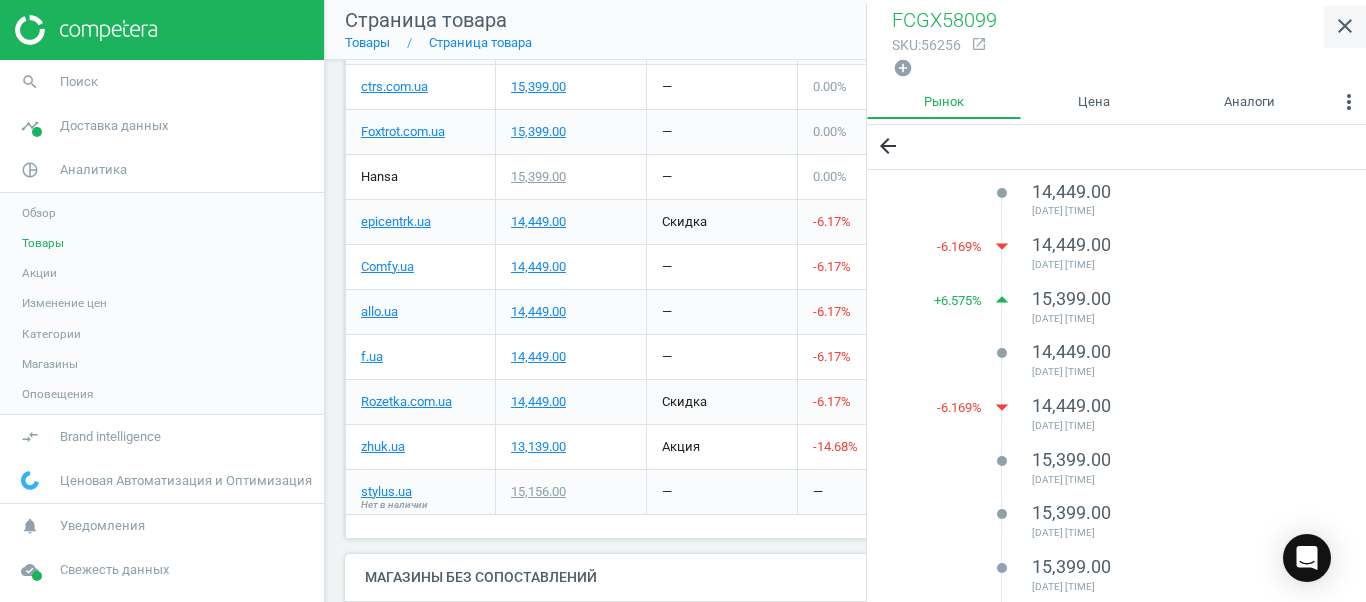 click on "close" at bounding box center (1345, 26) 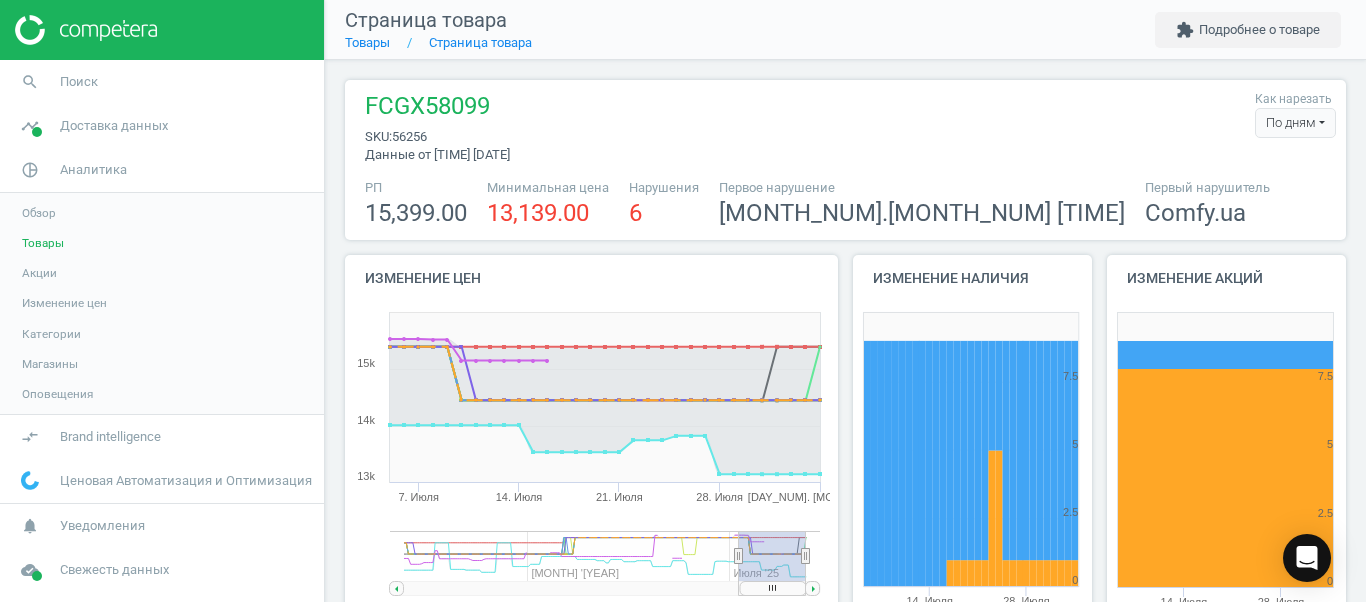 click on "По дням" at bounding box center [1295, 123] 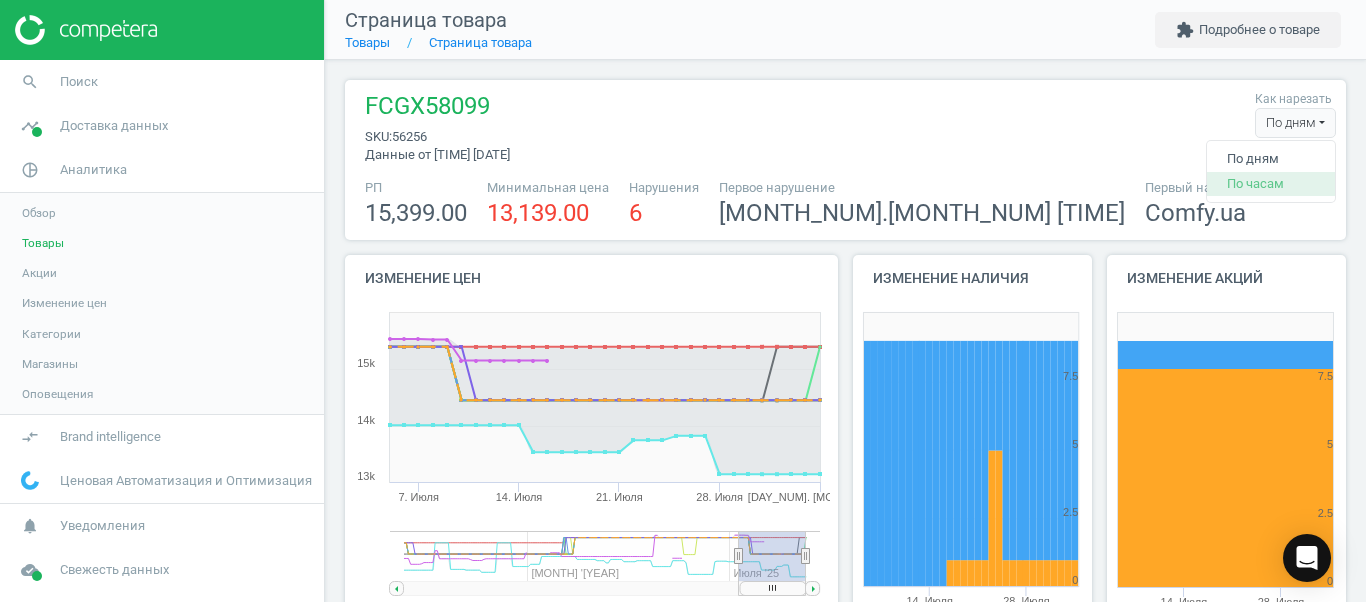 click on "По часам" at bounding box center [1271, 184] 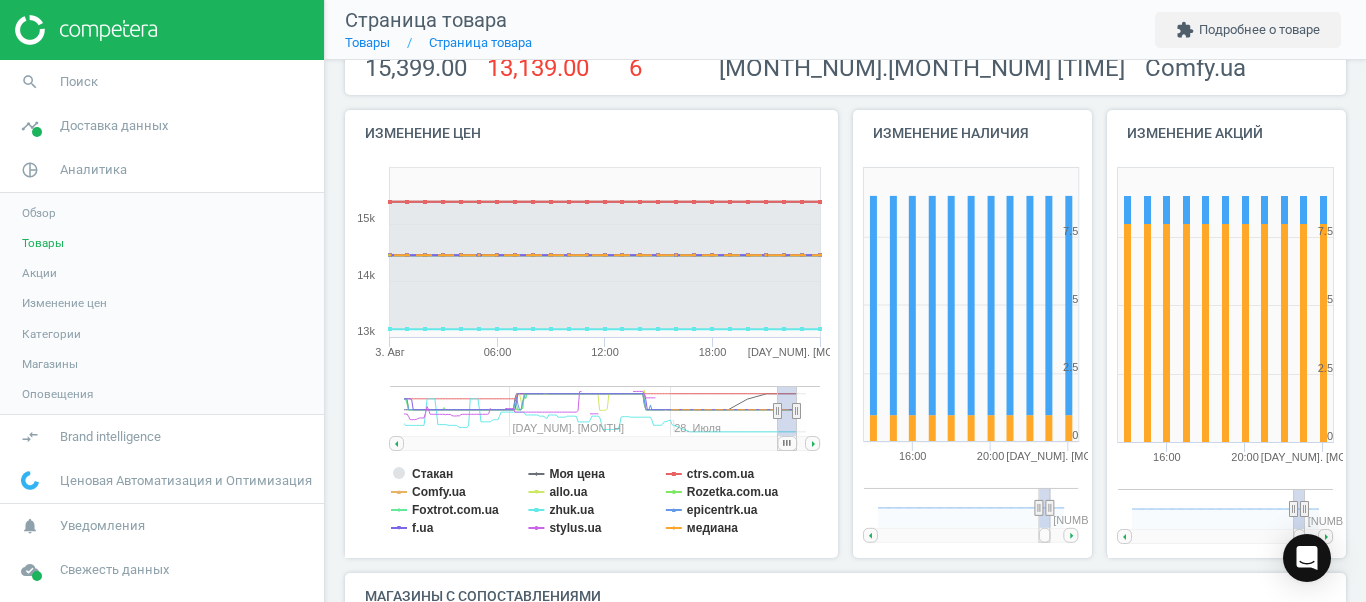 scroll, scrollTop: 208, scrollLeft: 0, axis: vertical 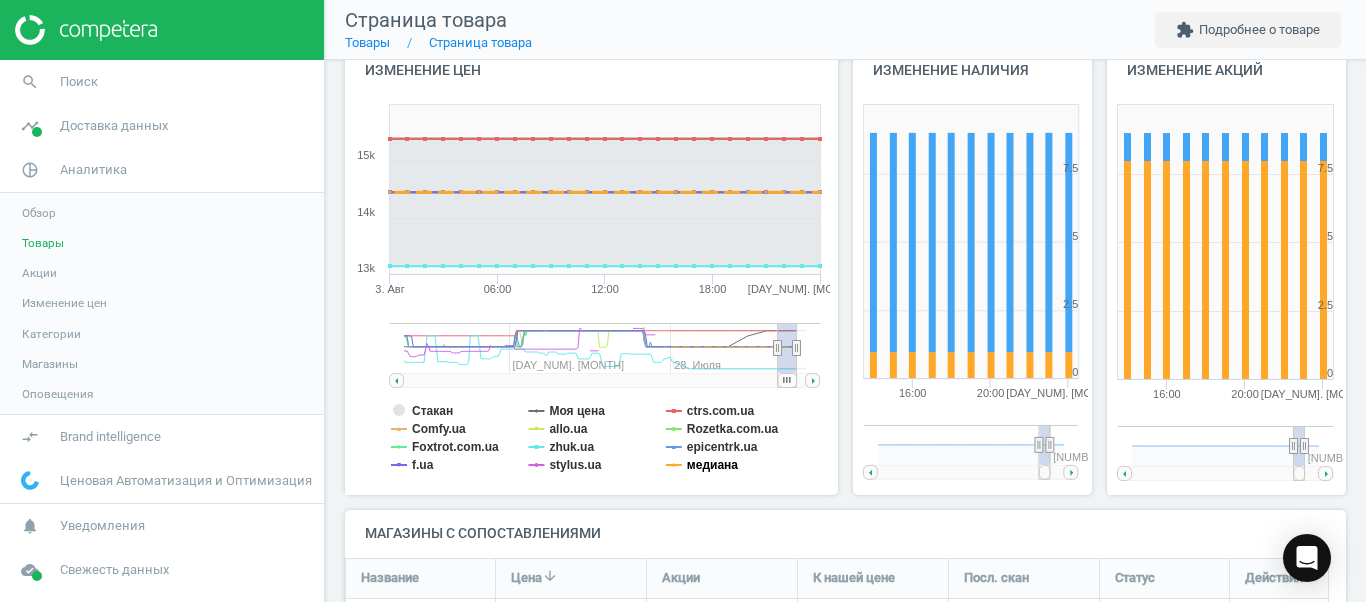 click on "медиана" 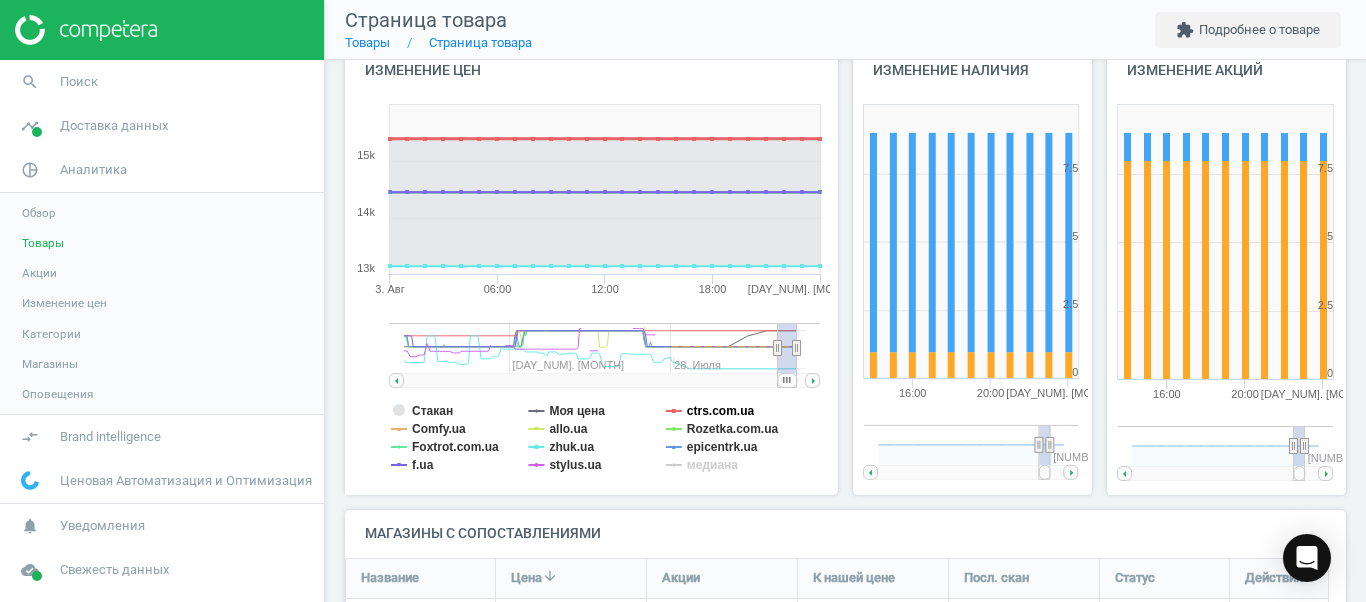 click on "ctrs.com.ua" 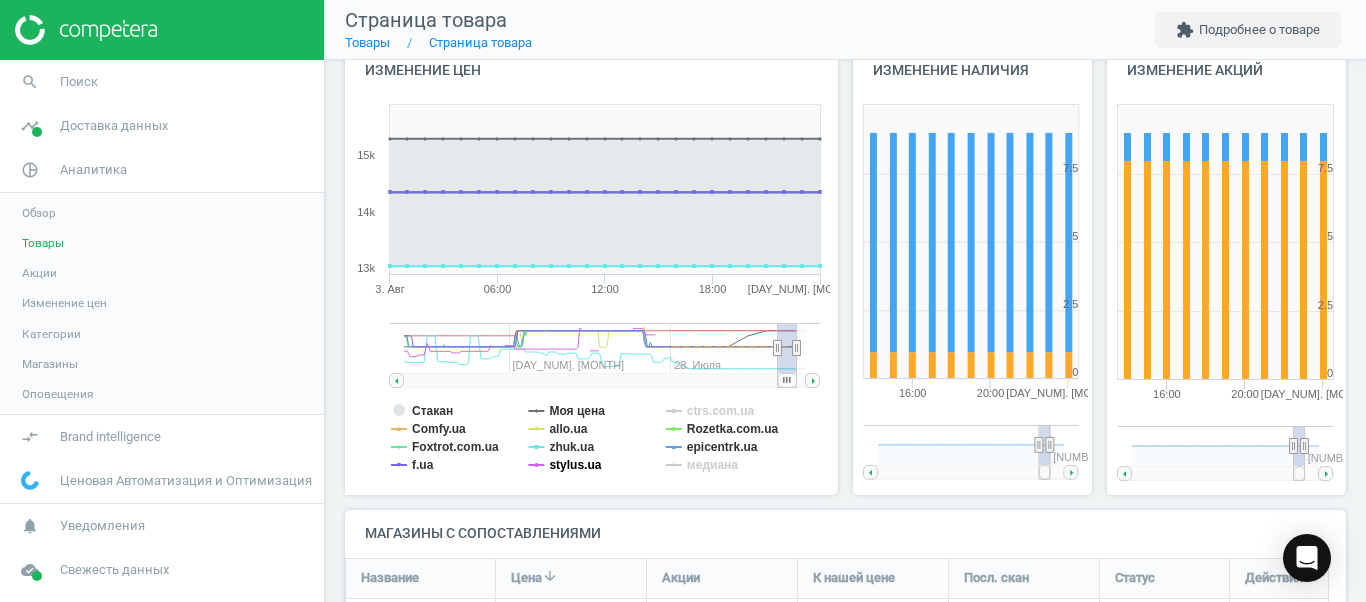 click on "stylus.ua" 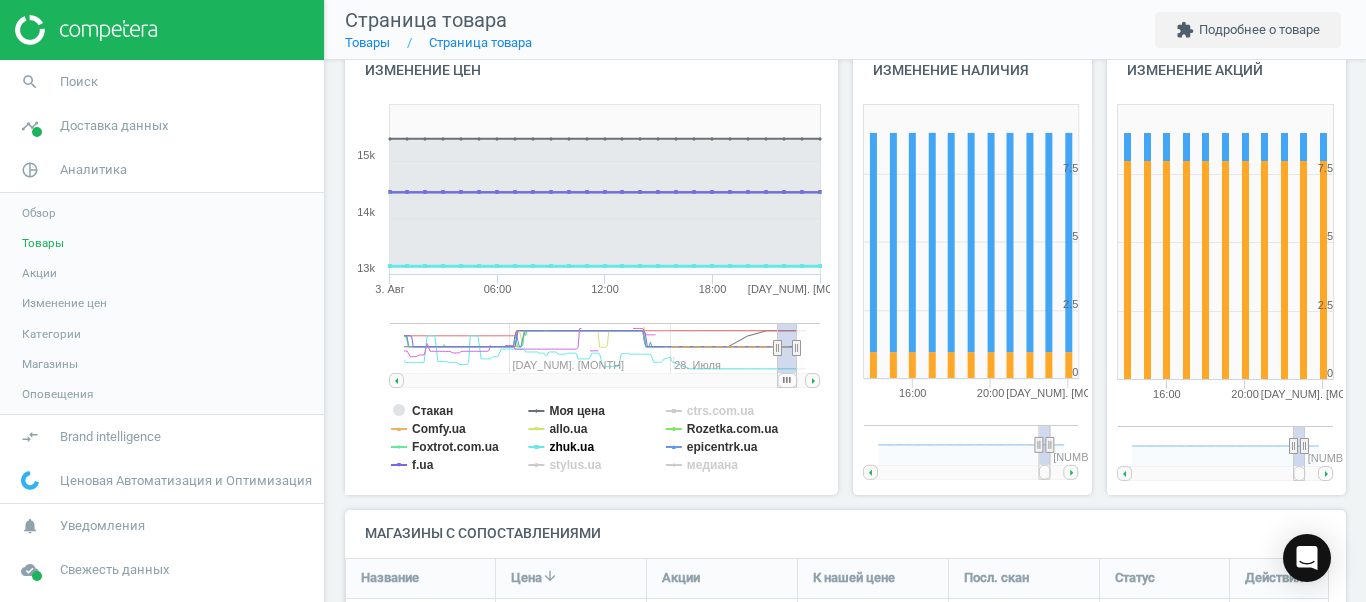 click on "zhuk.ua" 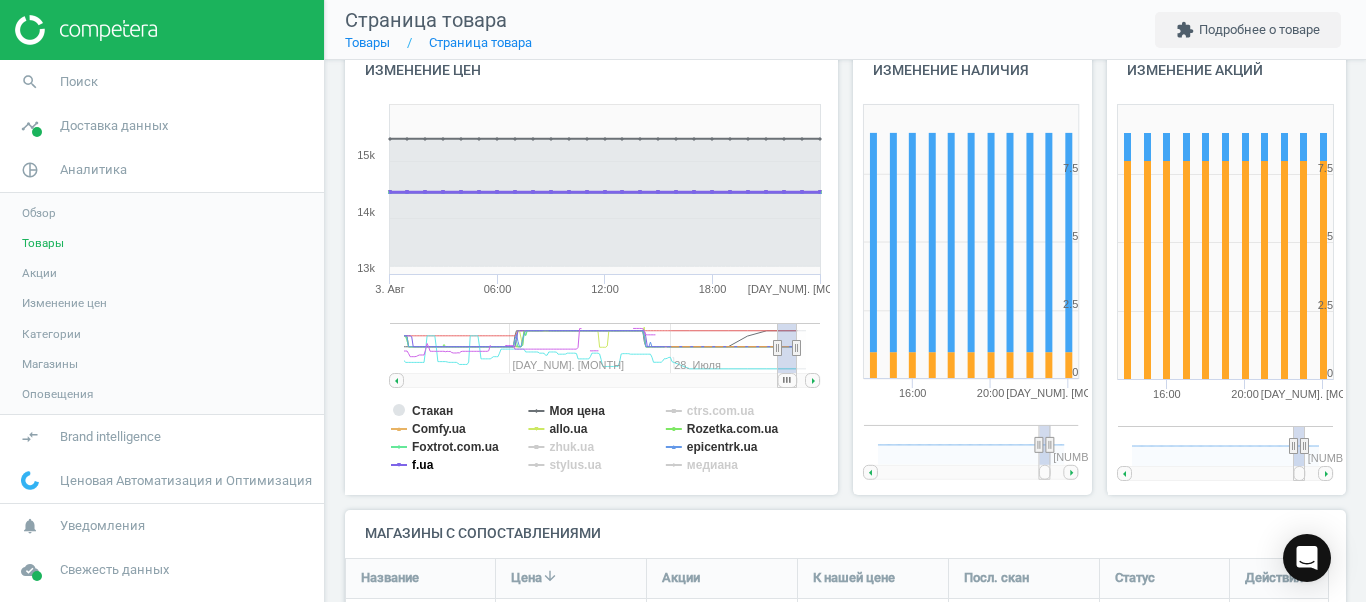 click on "f.ua" 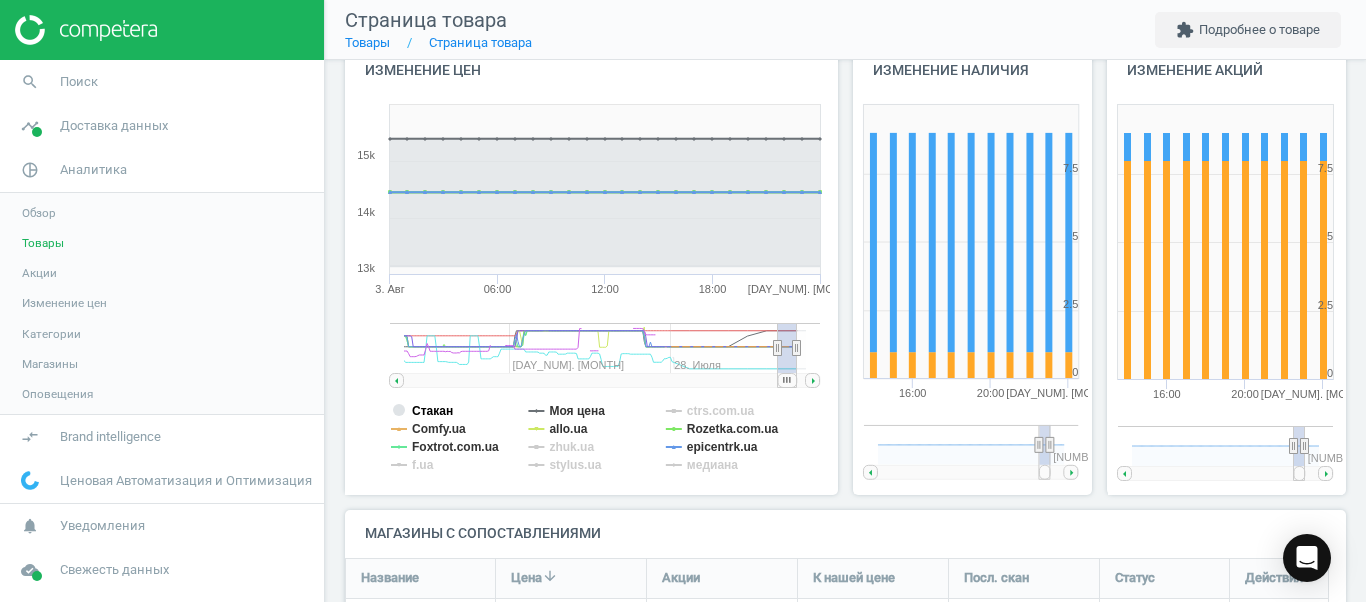click on "Стакан" 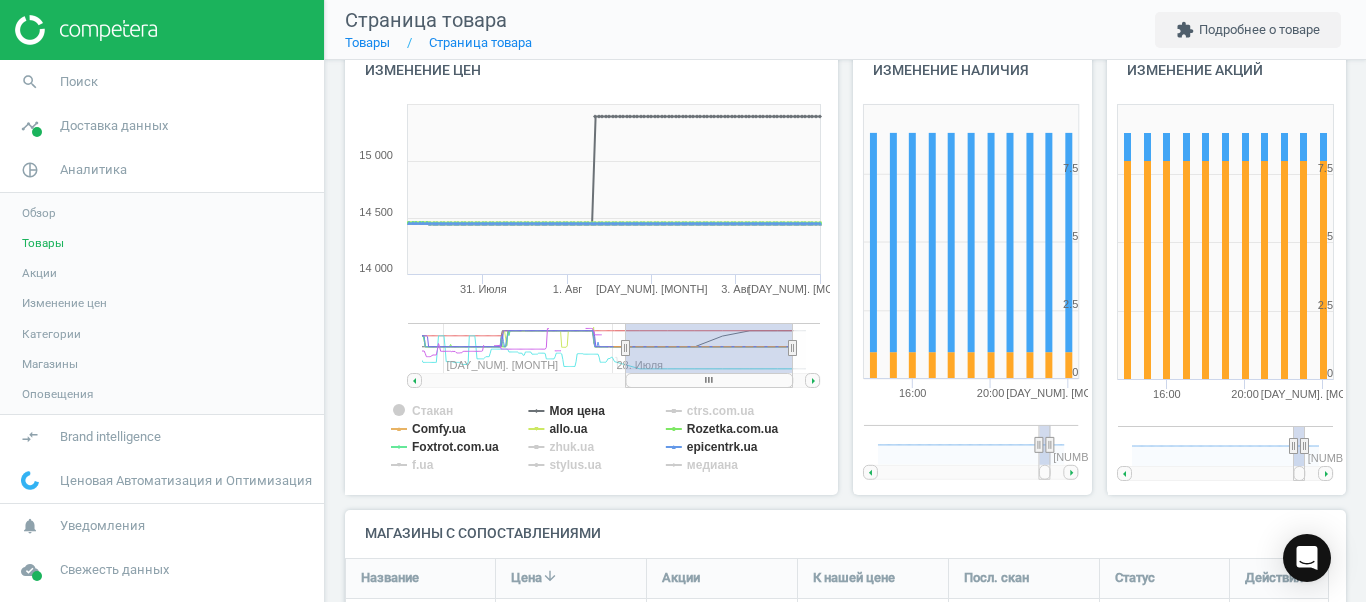 drag, startPoint x: 766, startPoint y: 348, endPoint x: 622, endPoint y: 367, distance: 145.24806 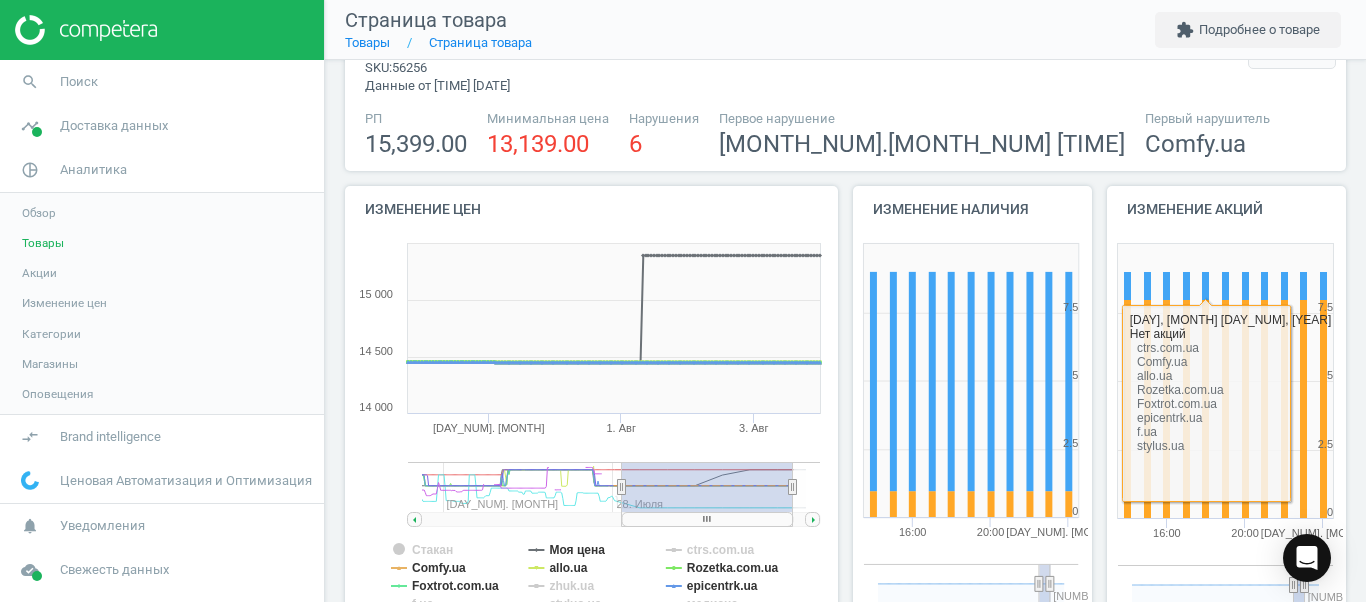 scroll, scrollTop: 66, scrollLeft: 0, axis: vertical 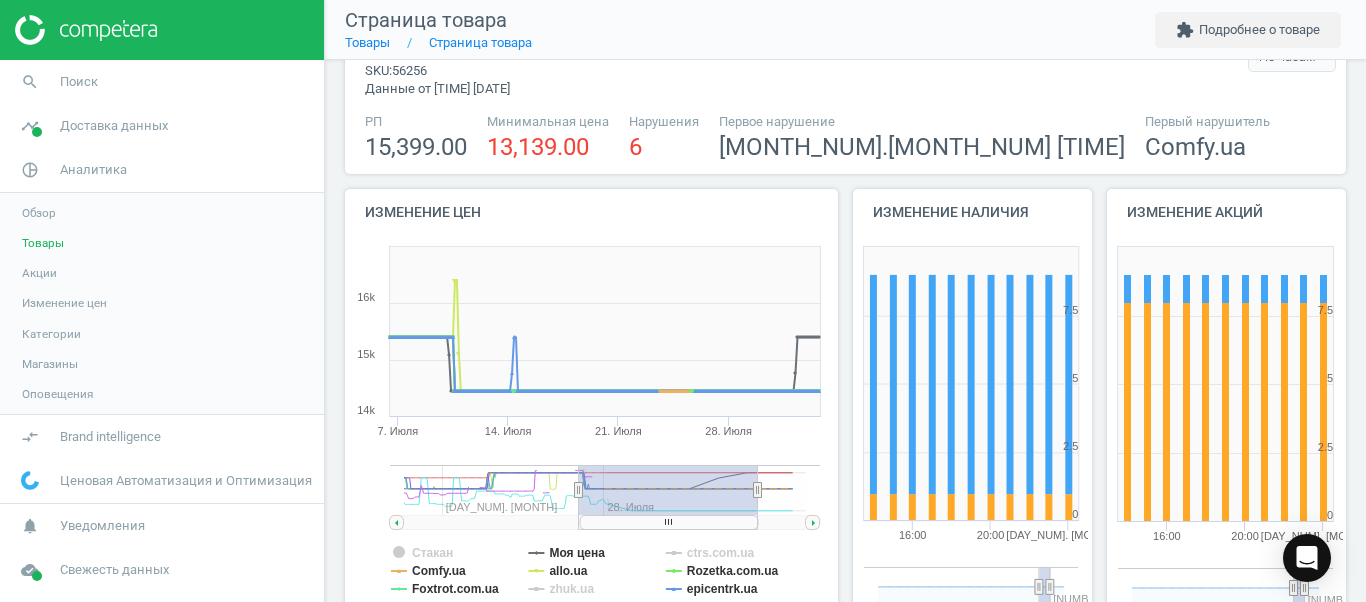 drag, startPoint x: 661, startPoint y: 517, endPoint x: 620, endPoint y: 524, distance: 41.59327 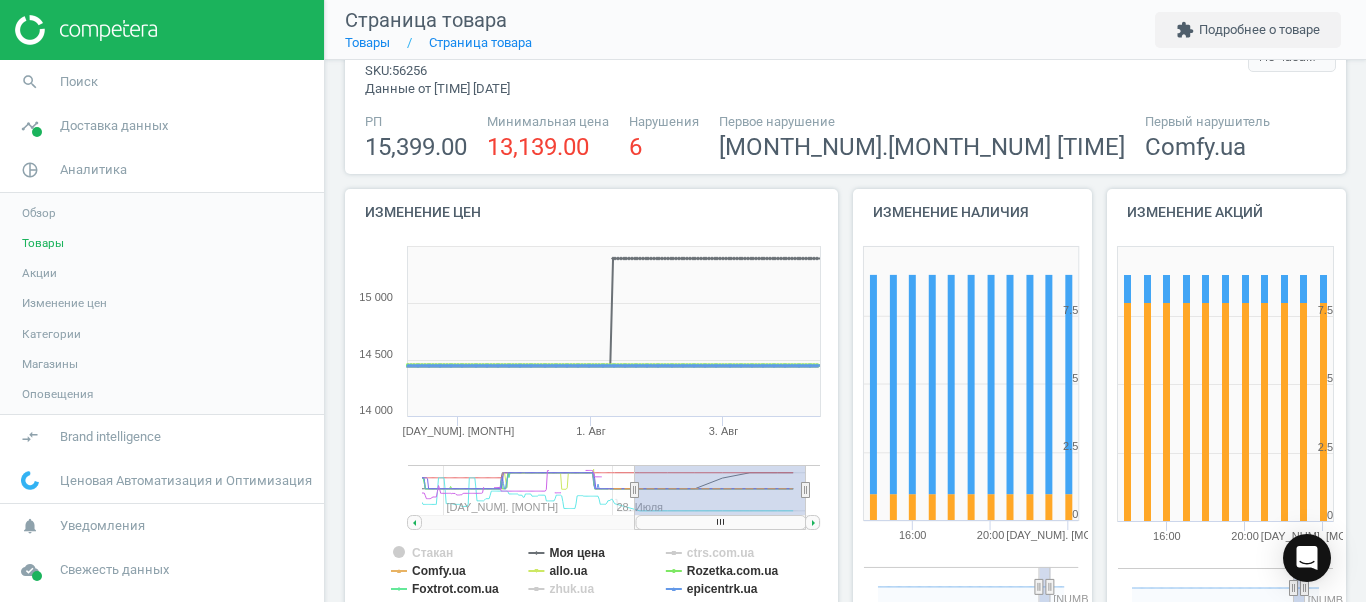 drag, startPoint x: 733, startPoint y: 527, endPoint x: 795, endPoint y: 527, distance: 62 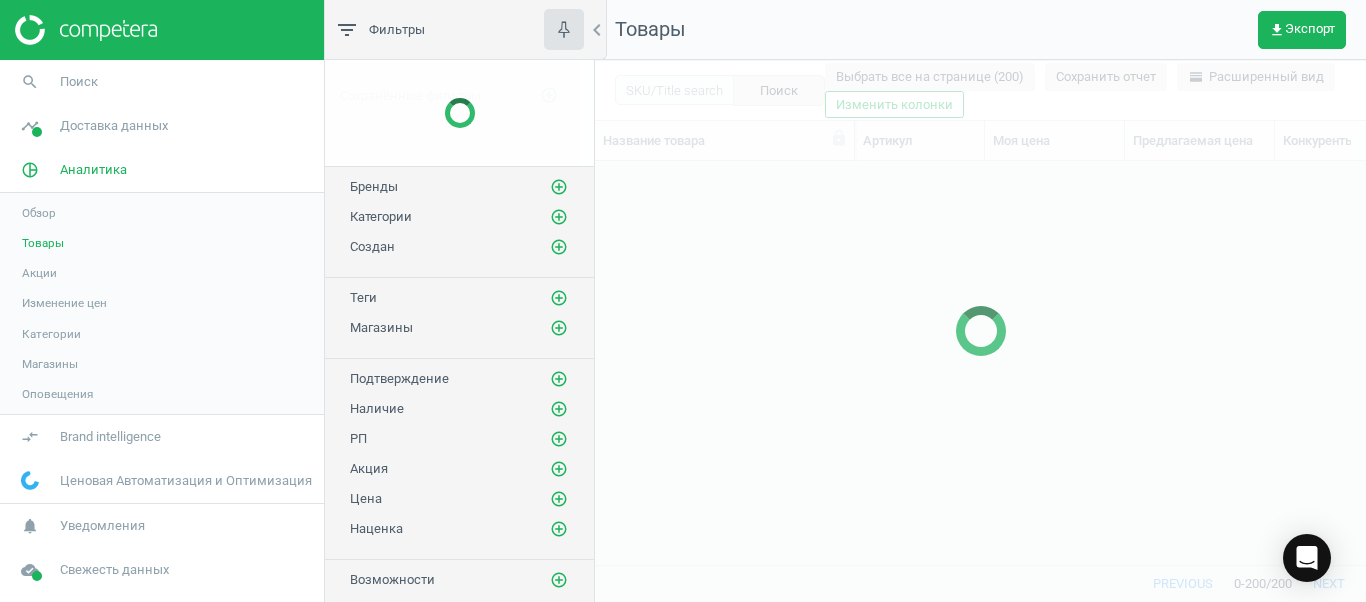 scroll, scrollTop: 18, scrollLeft: 18, axis: both 